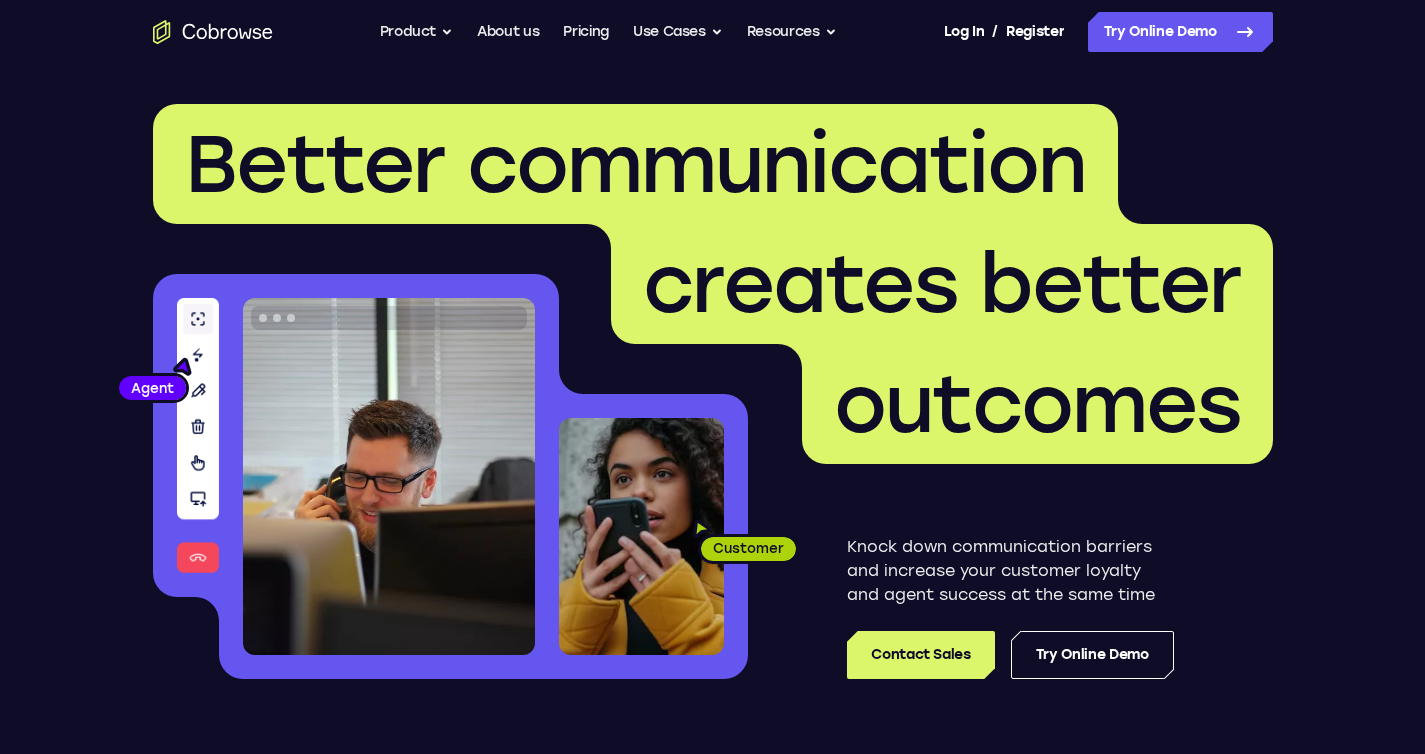 scroll, scrollTop: 323, scrollLeft: 0, axis: vertical 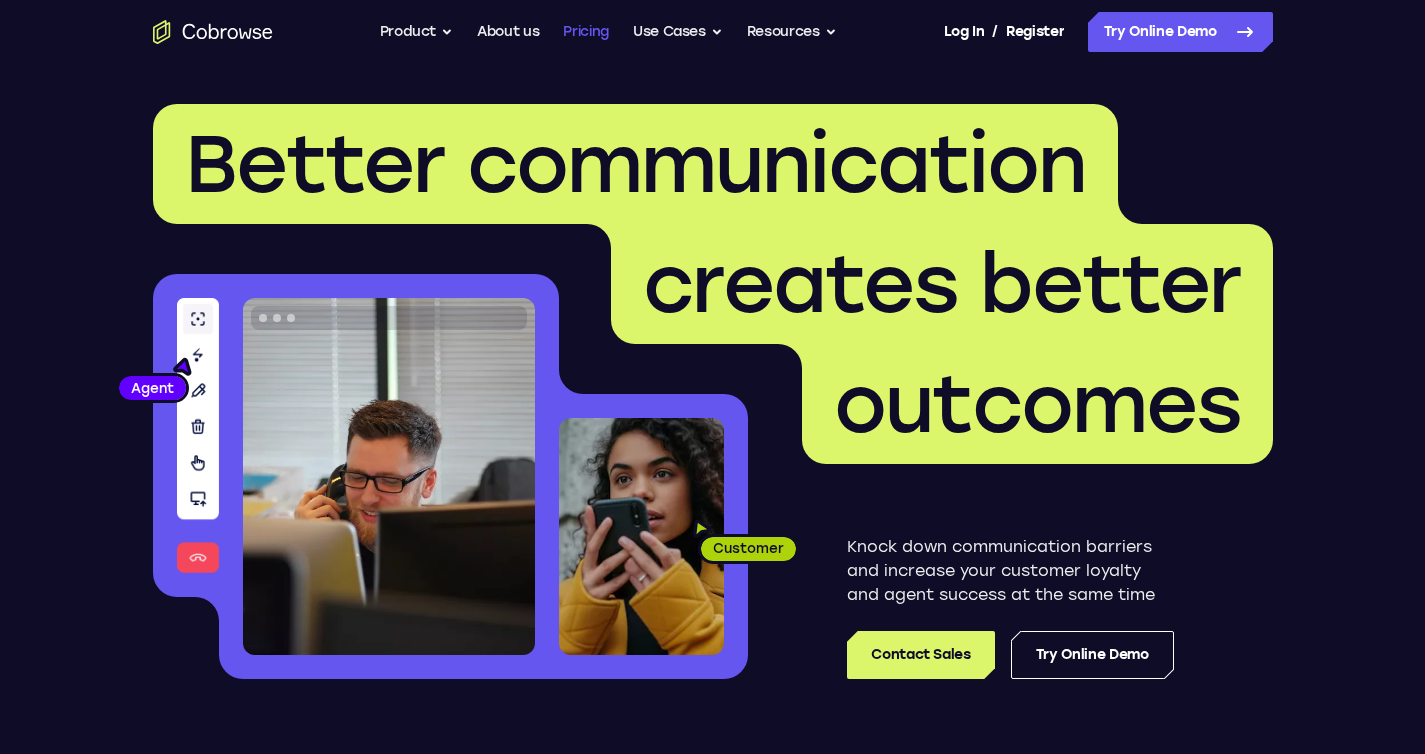 click on "Pricing" at bounding box center [586, 32] 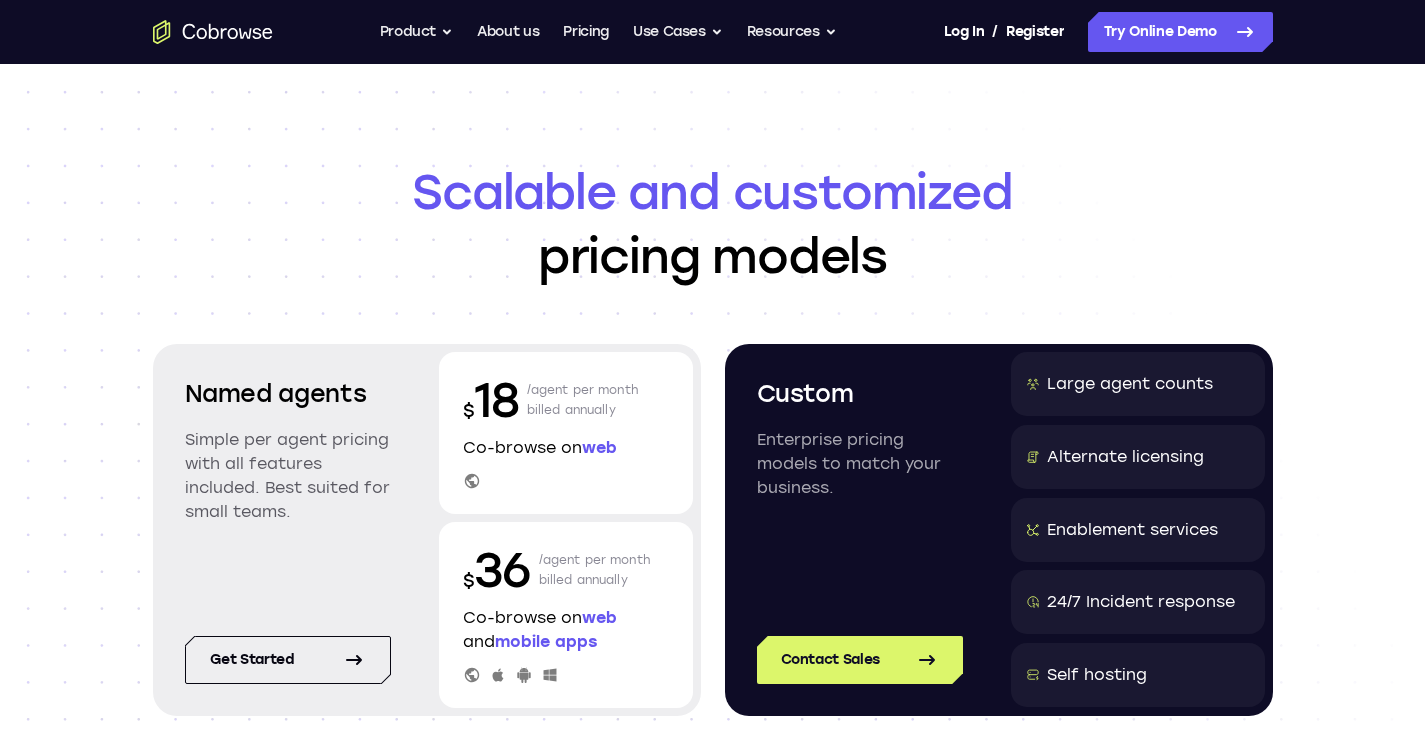 scroll, scrollTop: 0, scrollLeft: 0, axis: both 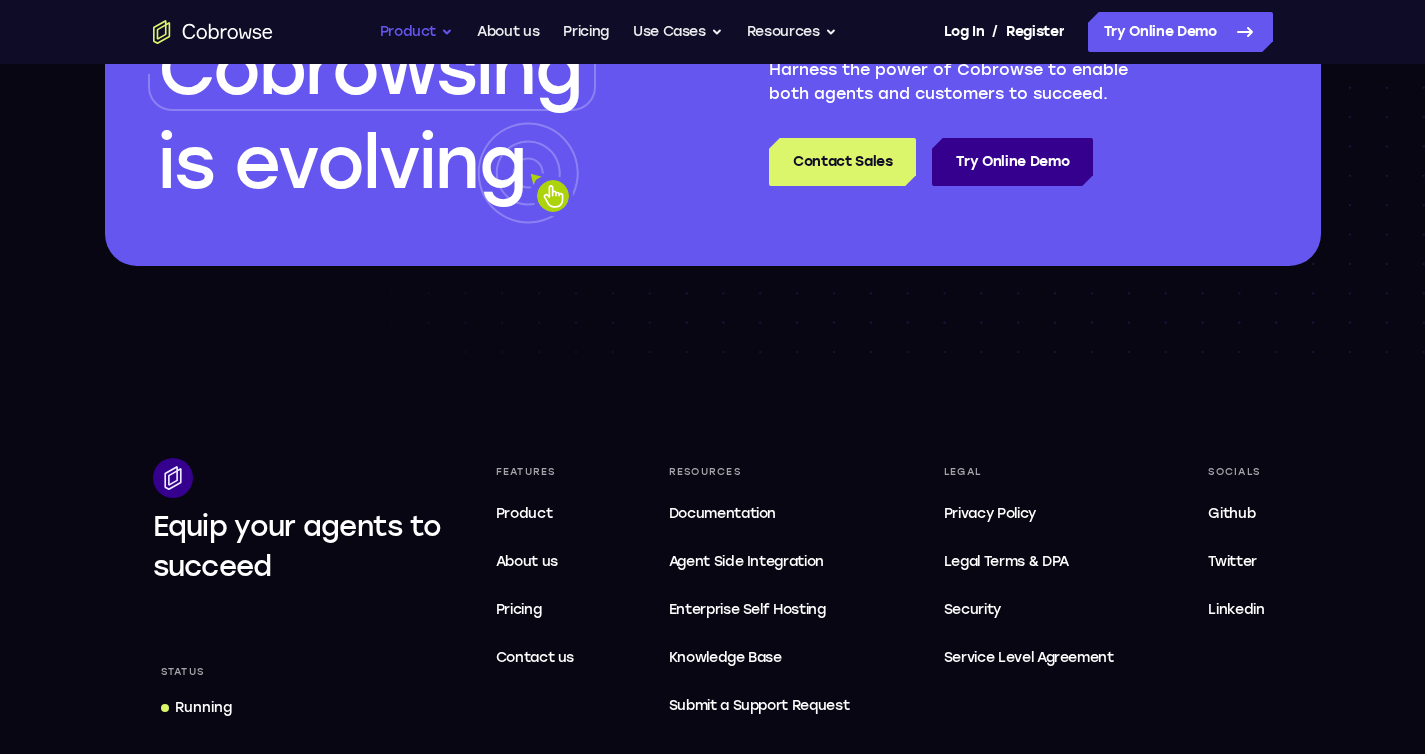 click on "Product" at bounding box center (417, 32) 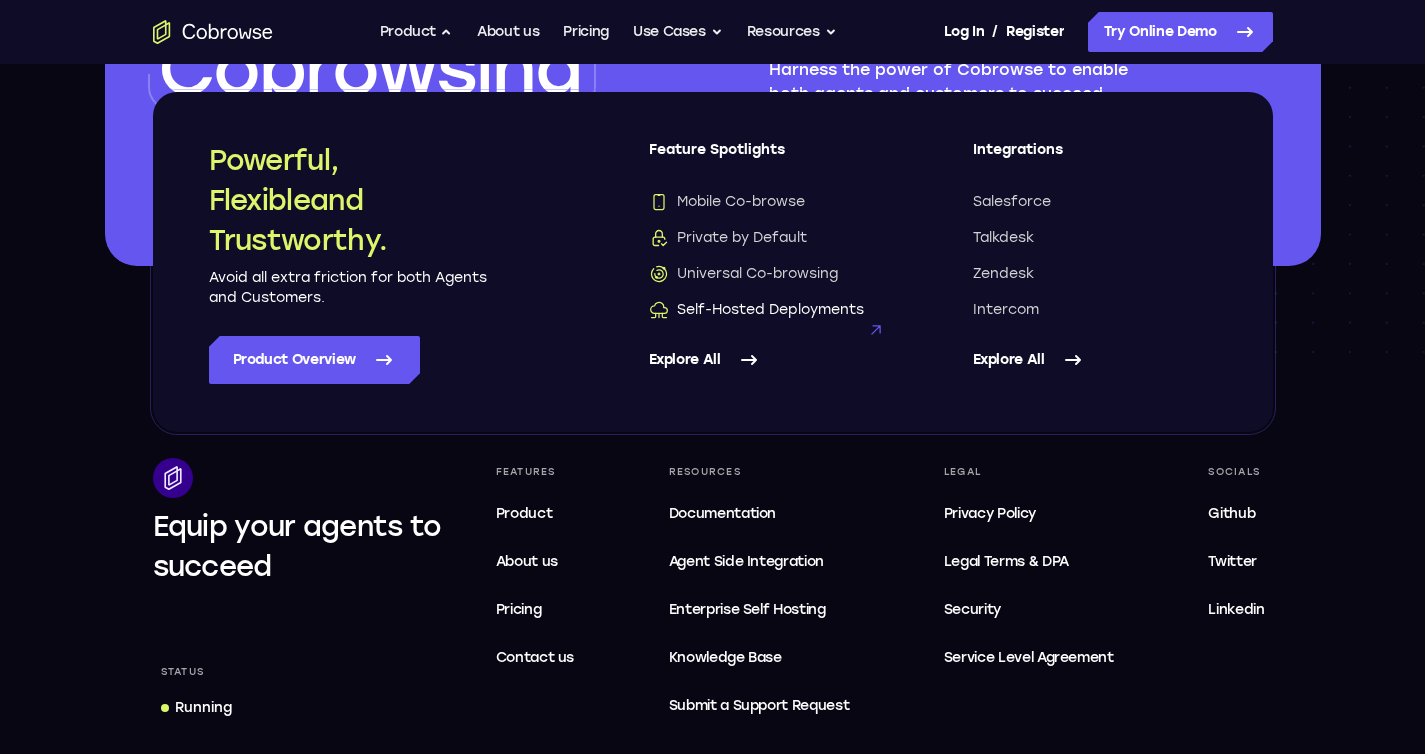 type 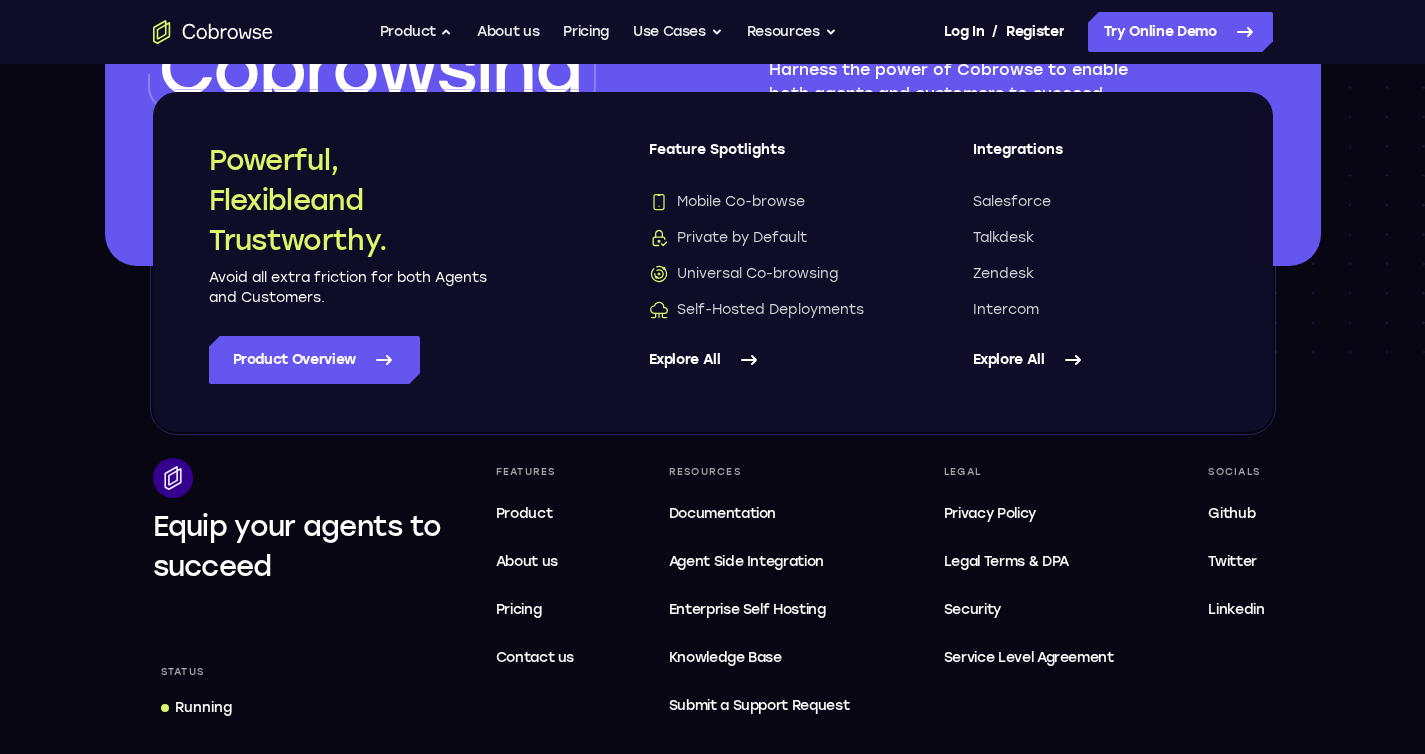 click 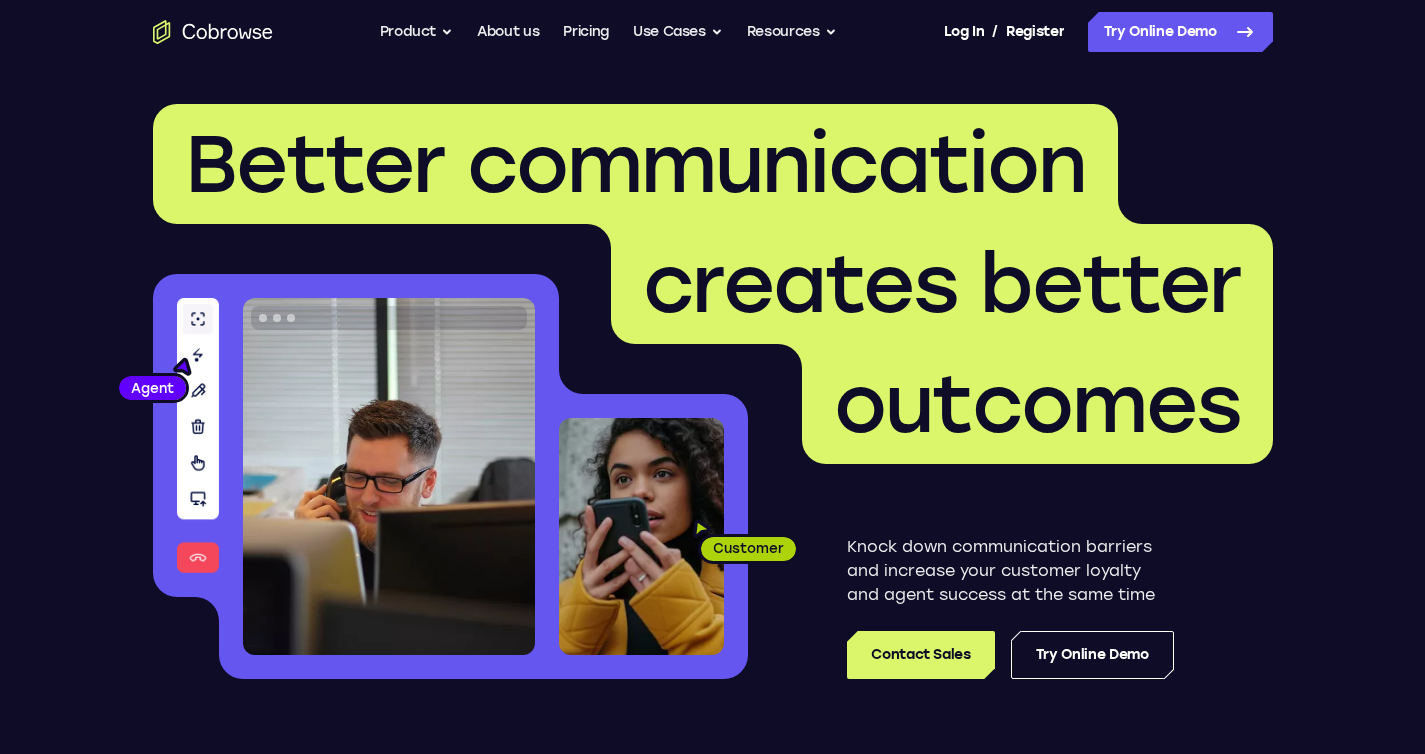 scroll, scrollTop: 0, scrollLeft: 0, axis: both 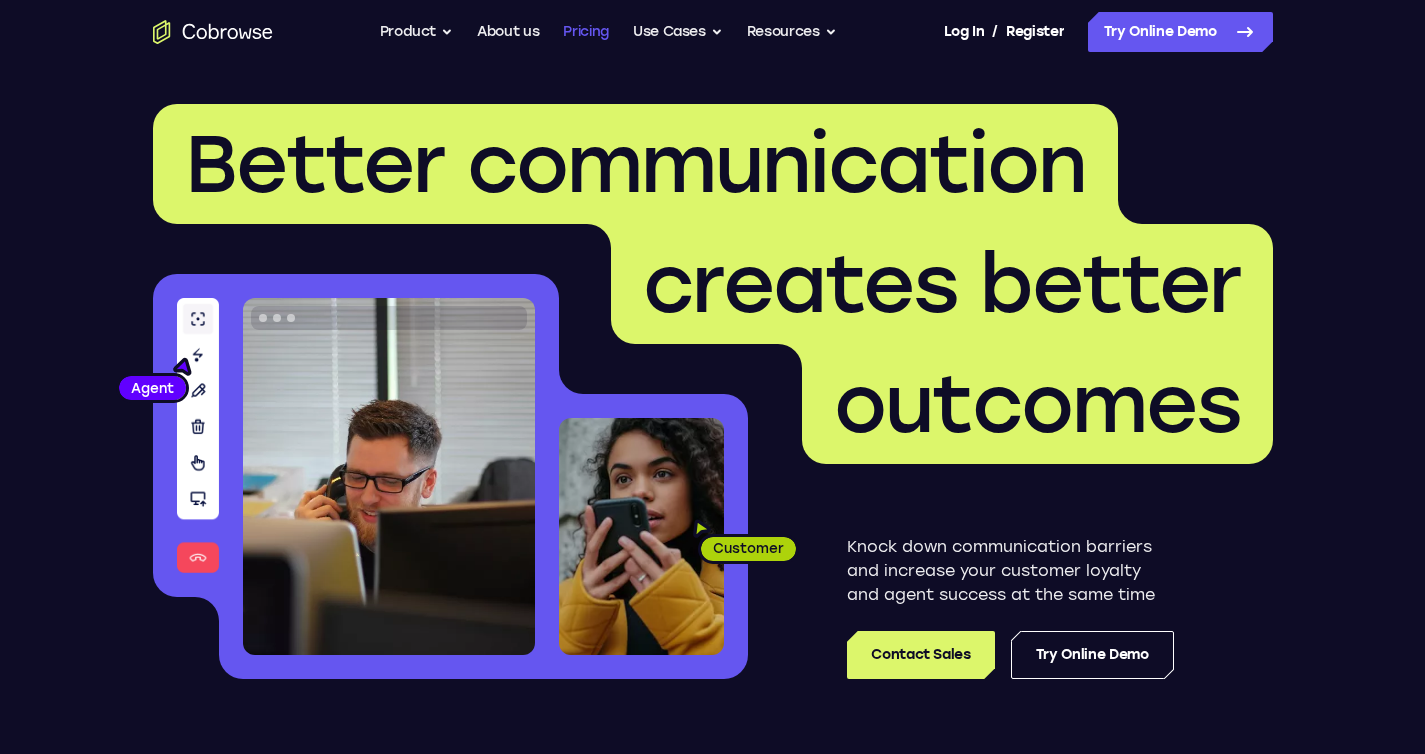 click on "Pricing" at bounding box center [586, 32] 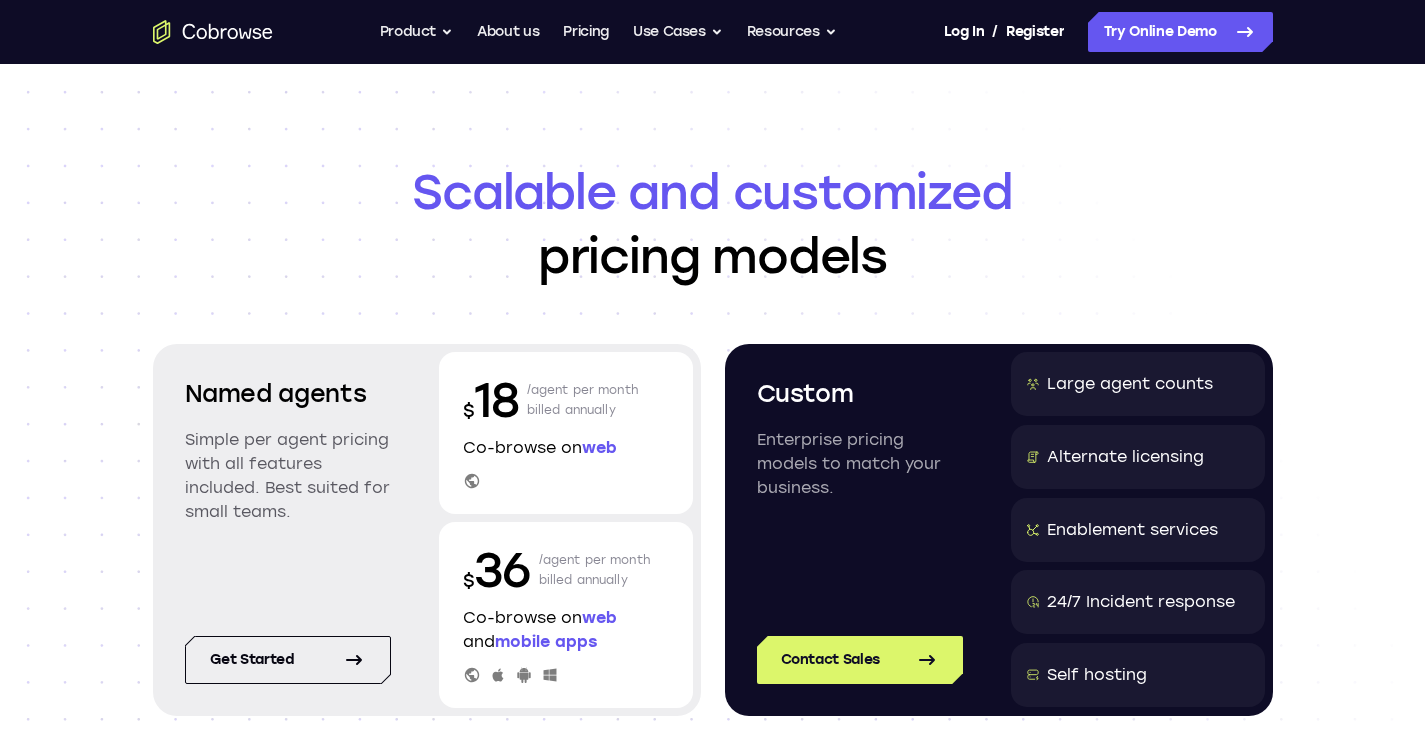 scroll, scrollTop: 0, scrollLeft: 0, axis: both 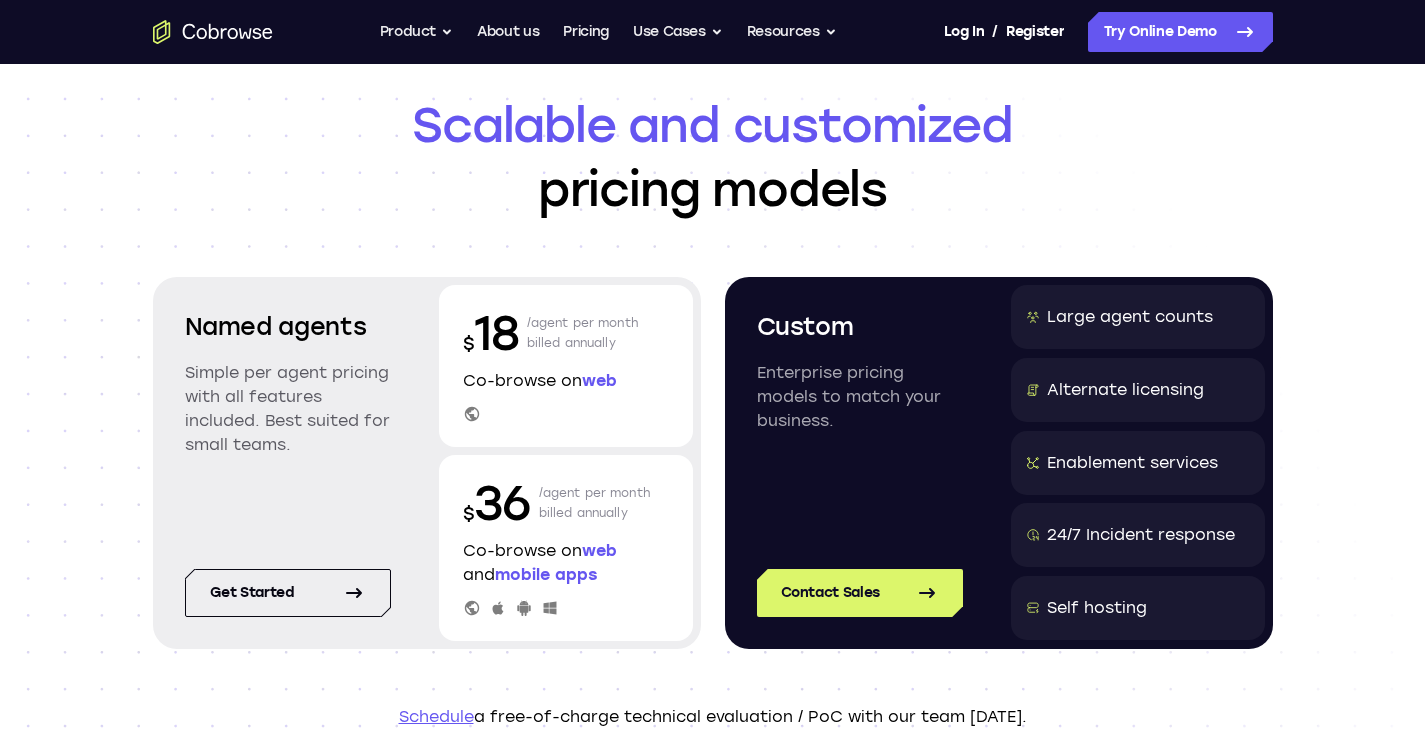 click on "/agent per month billed annually" at bounding box center [583, 333] 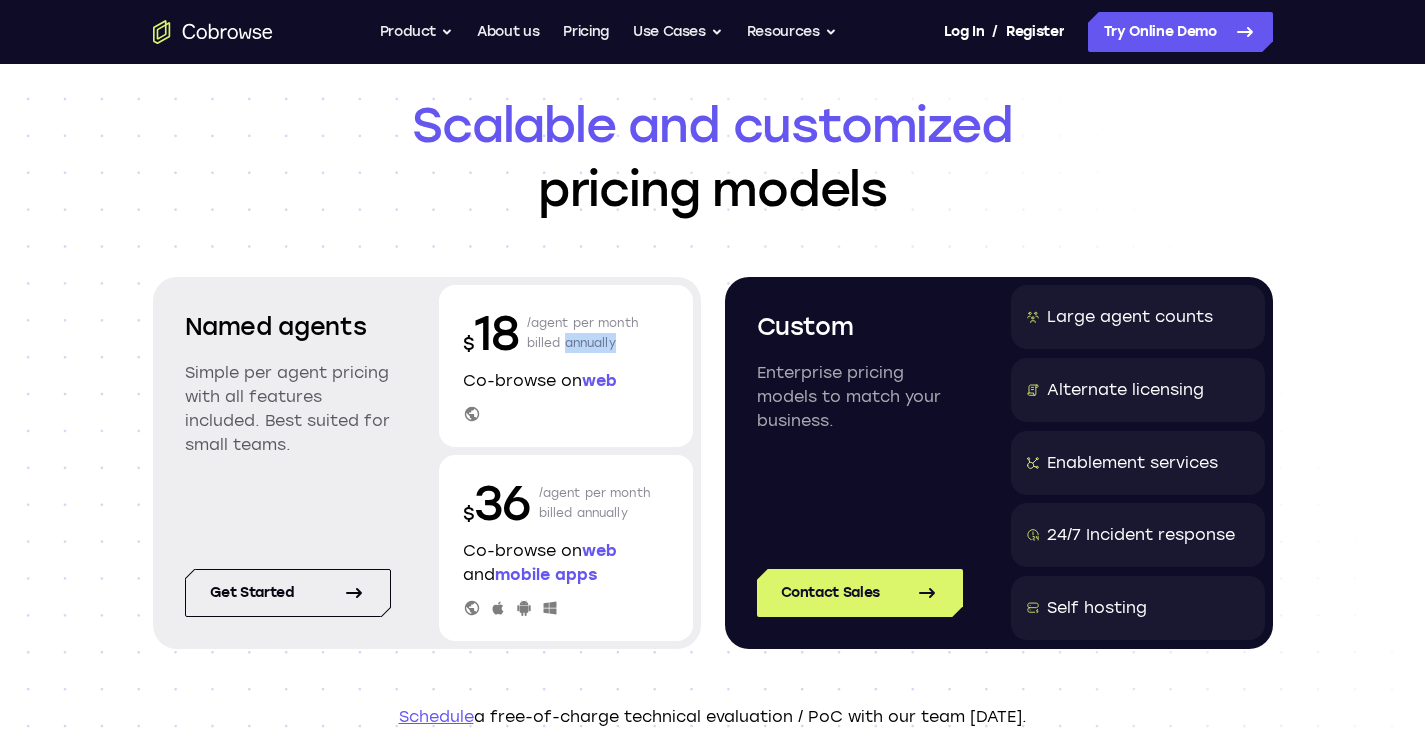 click on "/agent per month billed annually" at bounding box center (583, 333) 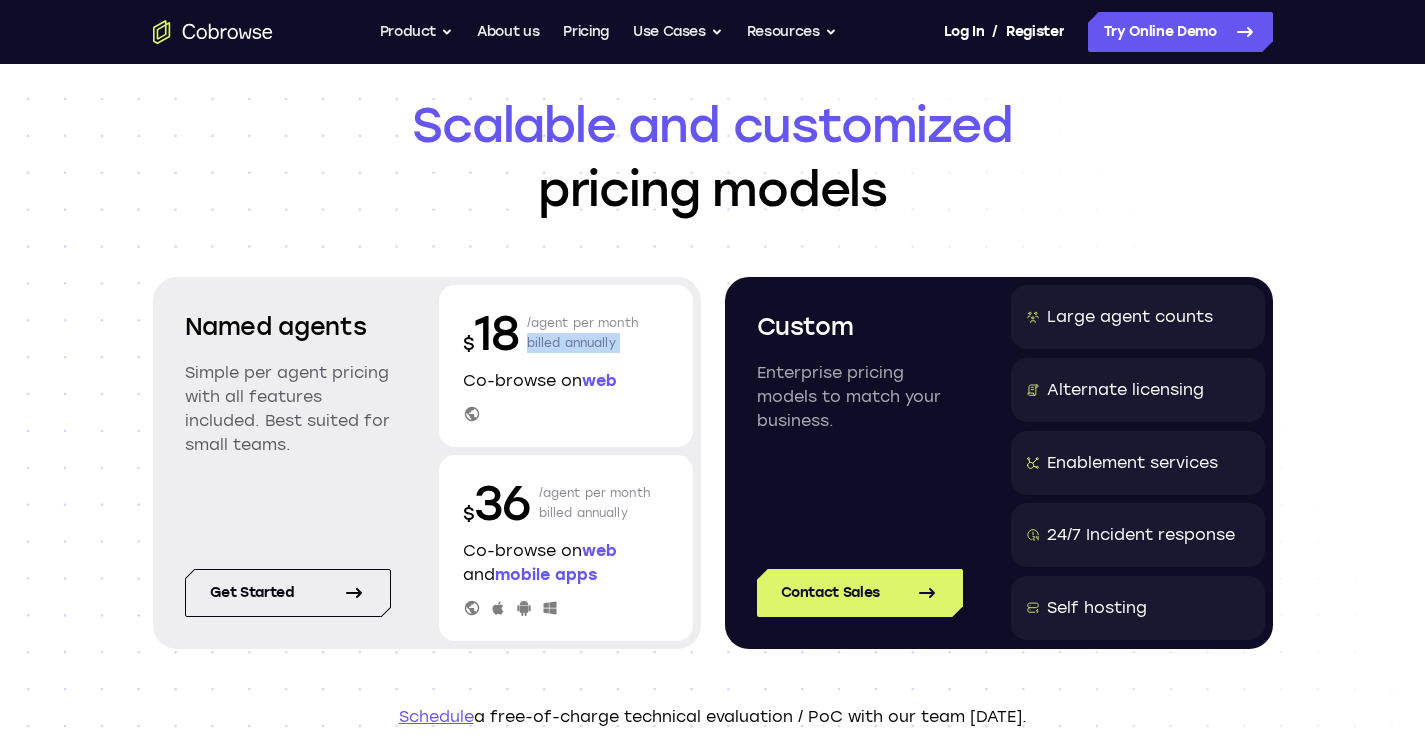 click on "/agent per month billed annually" at bounding box center (583, 333) 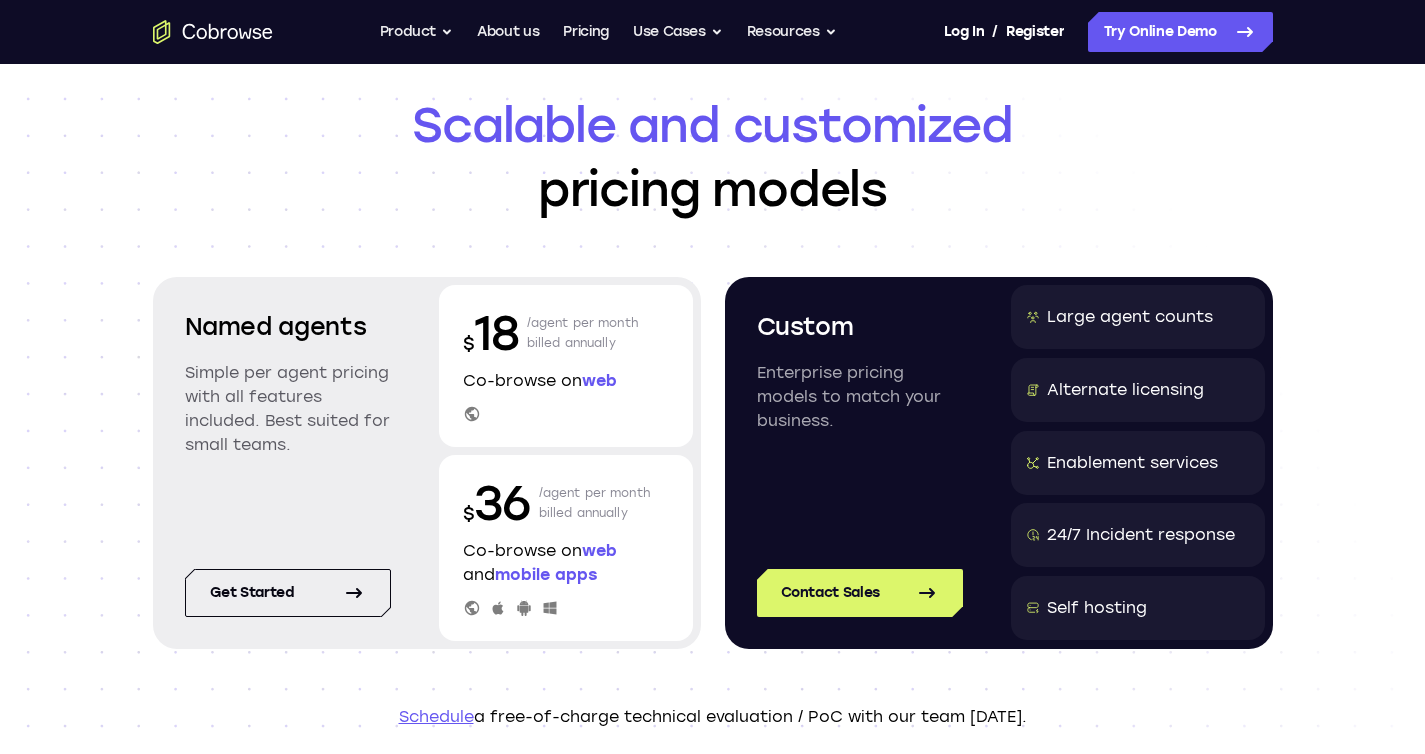scroll, scrollTop: 0, scrollLeft: 0, axis: both 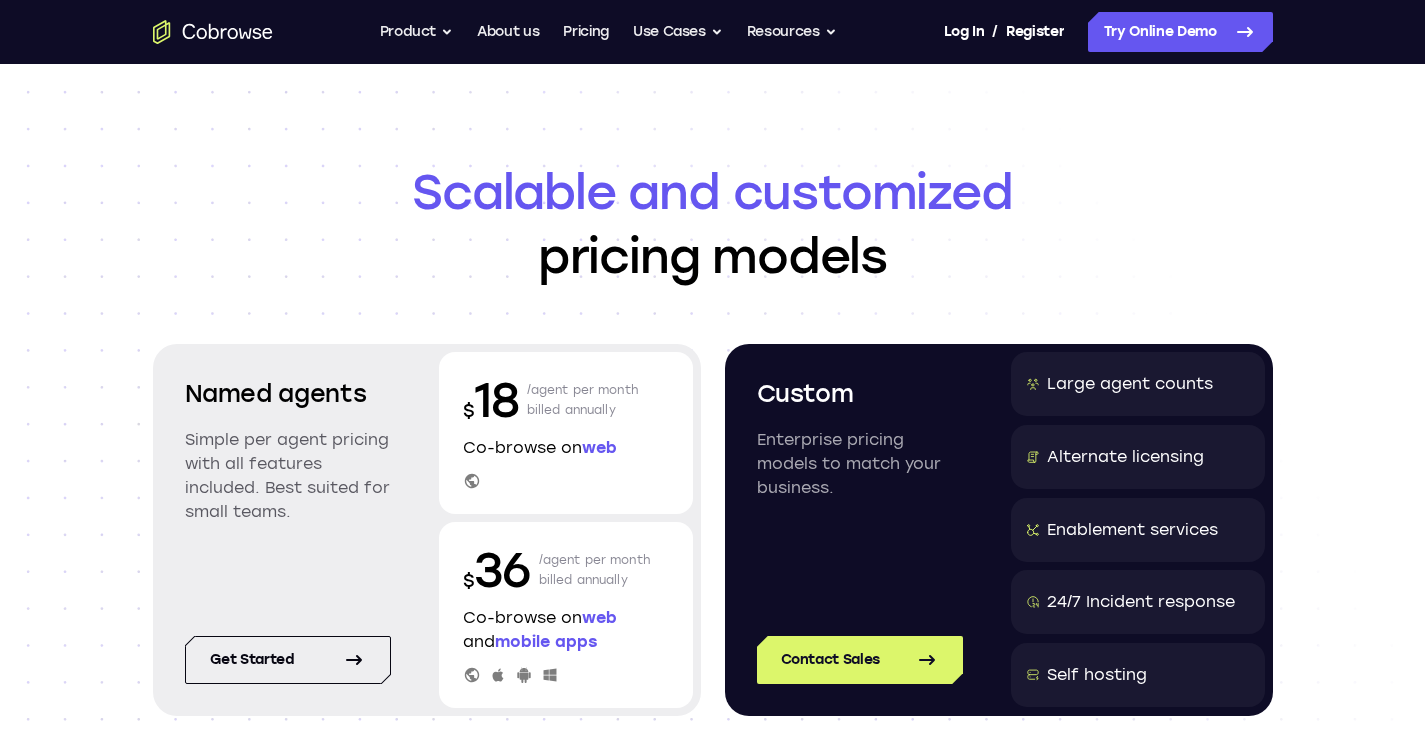 click on "Large agent counts" at bounding box center [1138, 384] 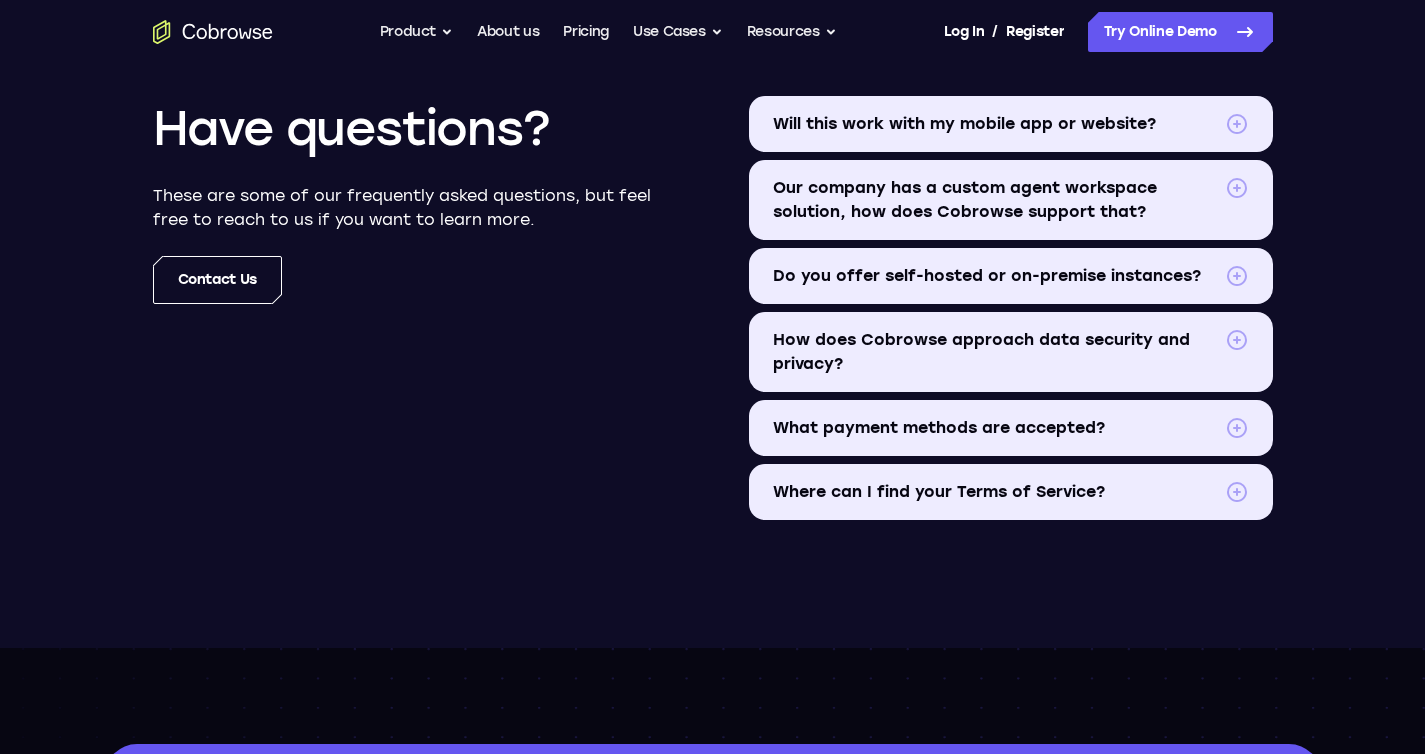 scroll, scrollTop: 2416, scrollLeft: 0, axis: vertical 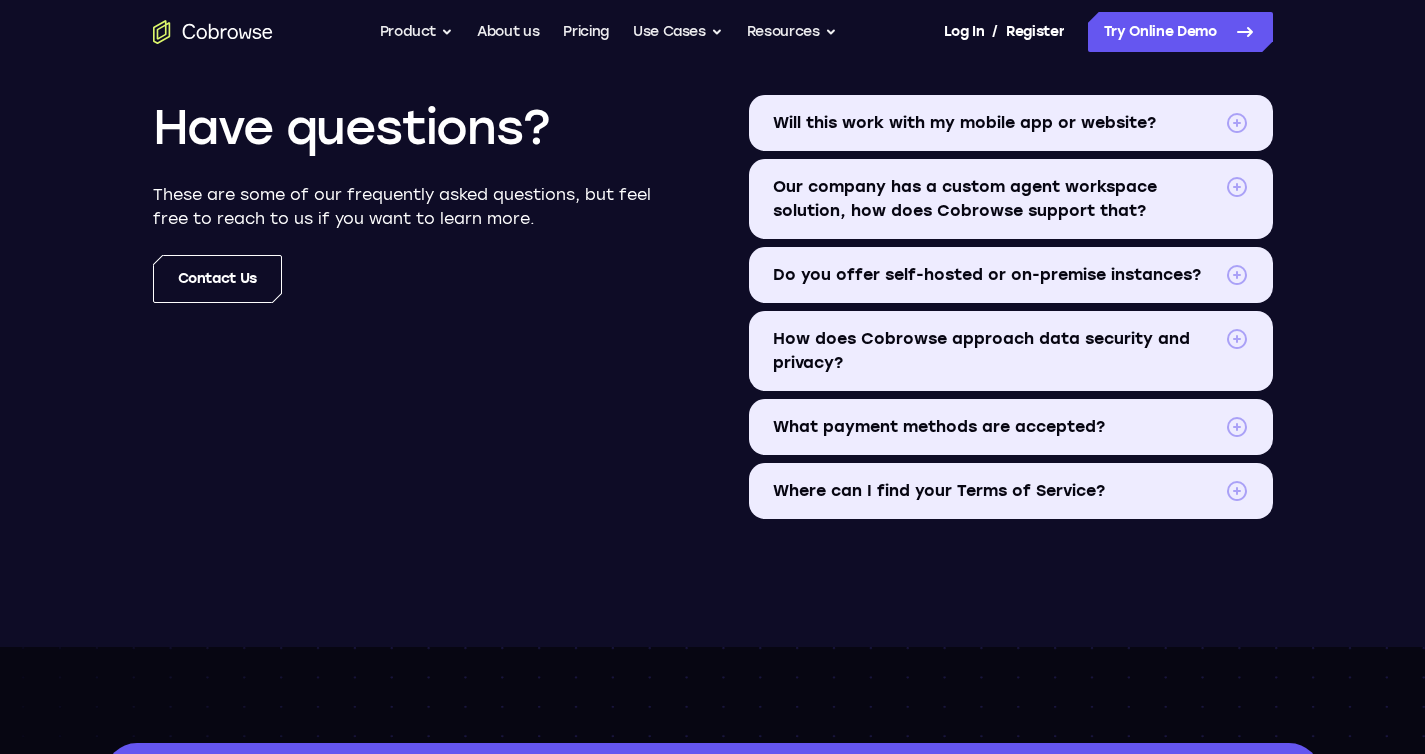 click on "Will this work with my mobile app or website?" at bounding box center (995, 123) 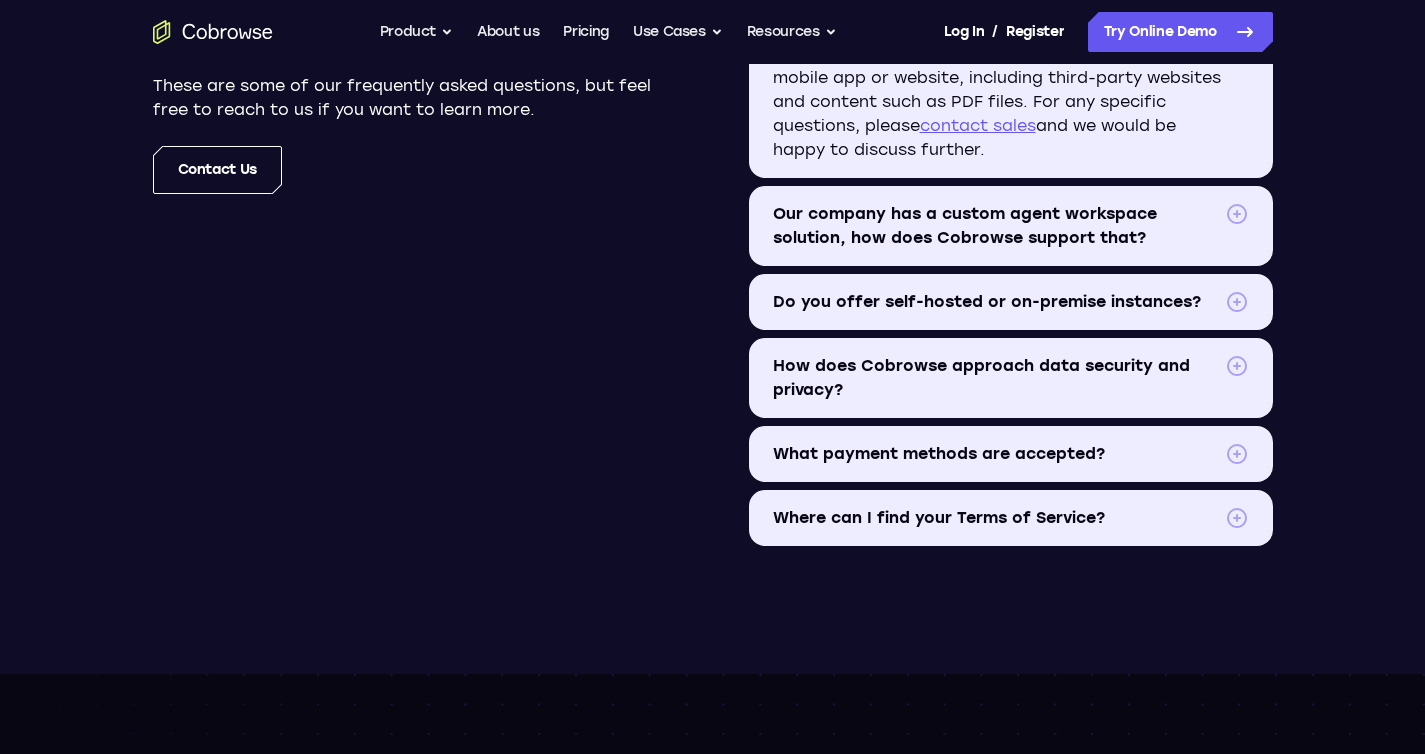 scroll, scrollTop: 2524, scrollLeft: 0, axis: vertical 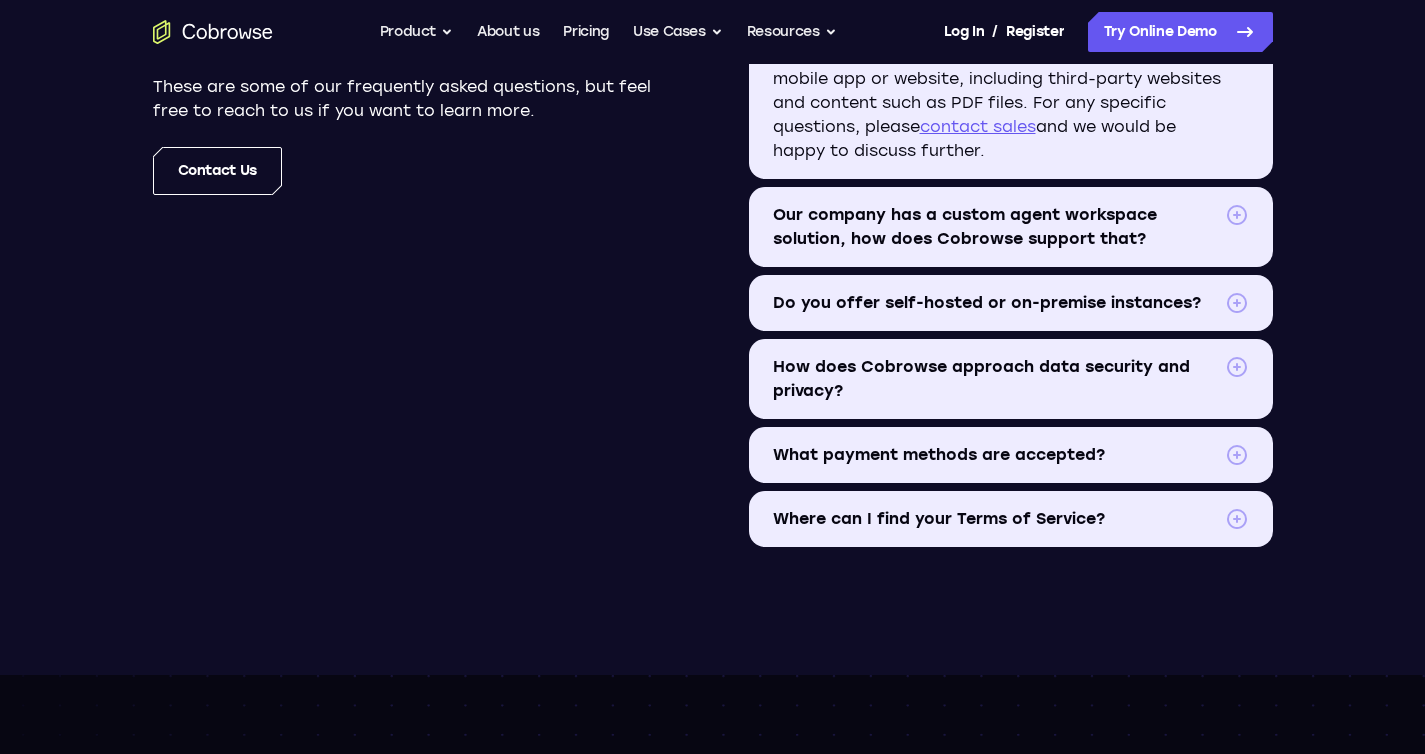 click on "Do you offer self-hosted or on-premise instances?" at bounding box center (1011, 303) 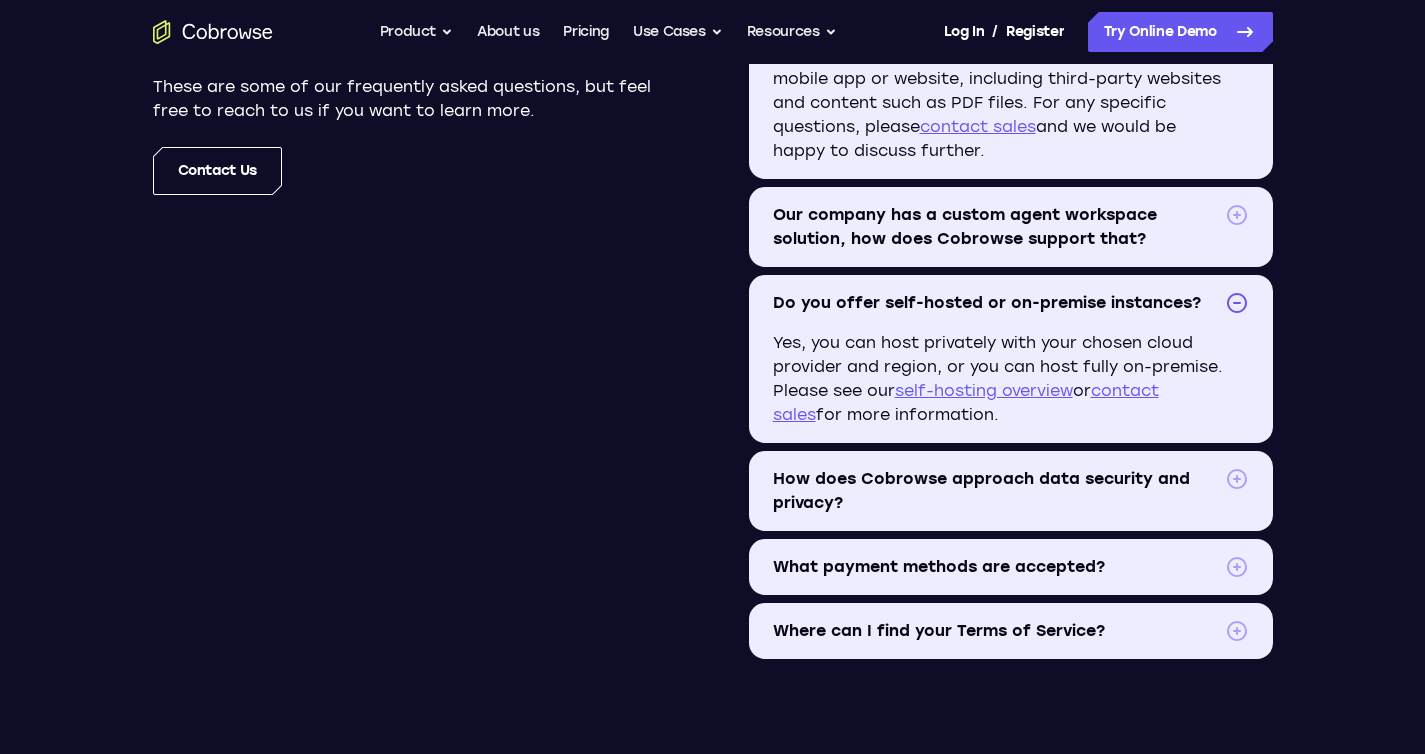 click on "self-hosting overview" at bounding box center (984, 390) 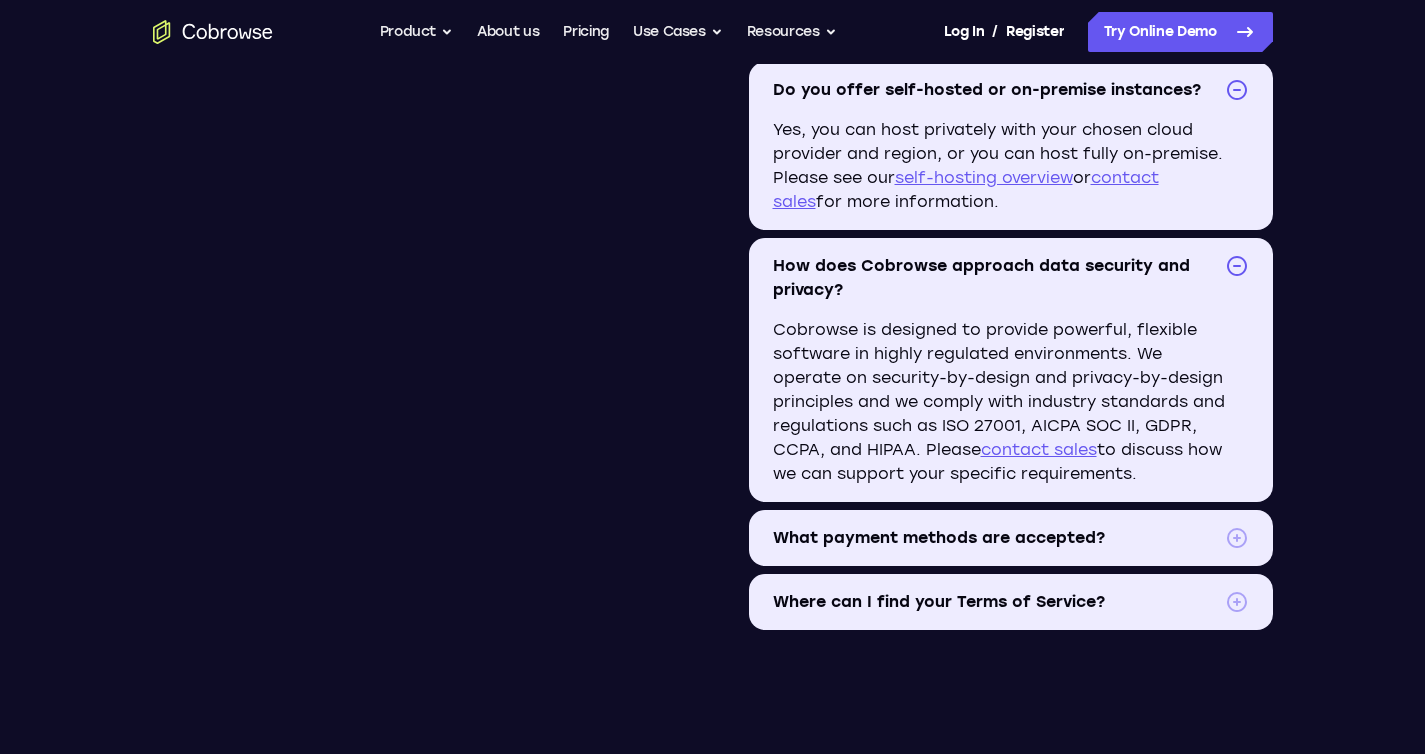 scroll, scrollTop: 2836, scrollLeft: 0, axis: vertical 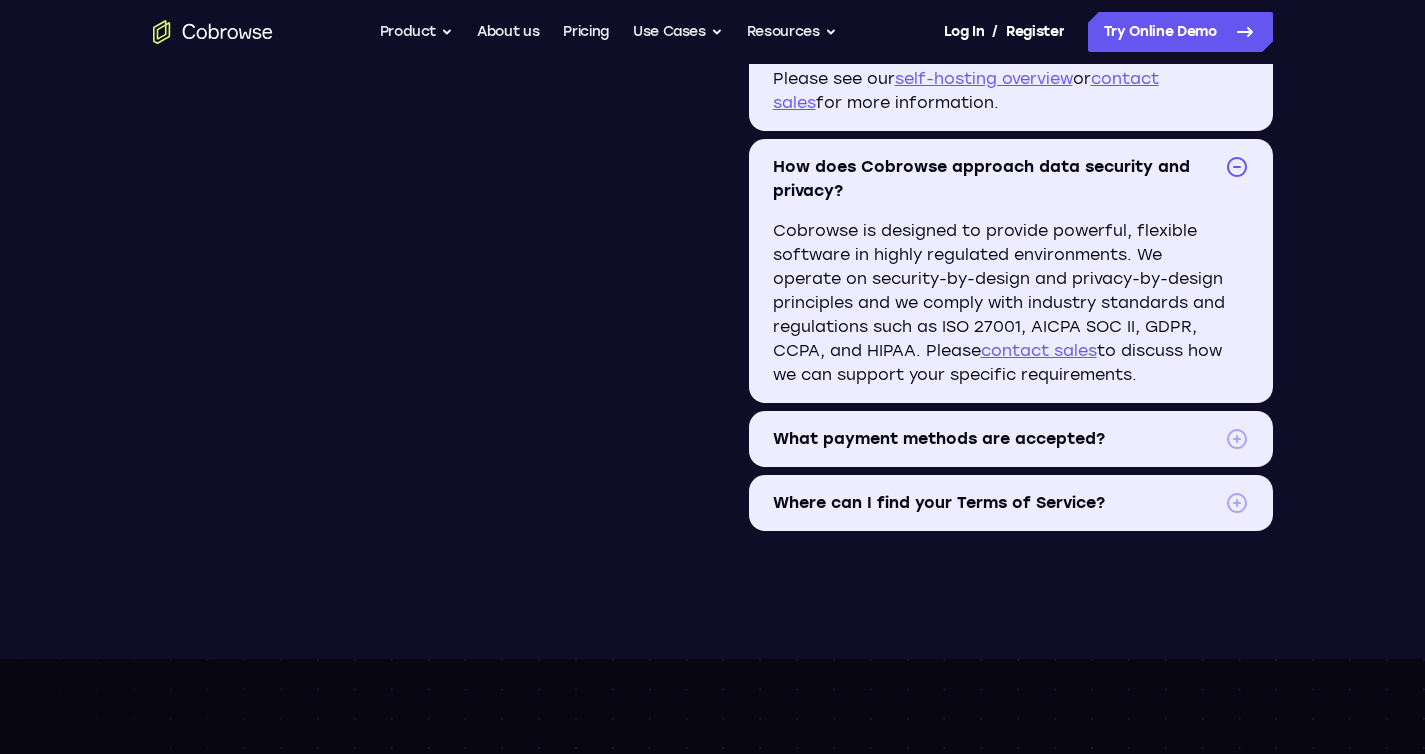 click on "What payment methods are accepted?" at bounding box center (995, 439) 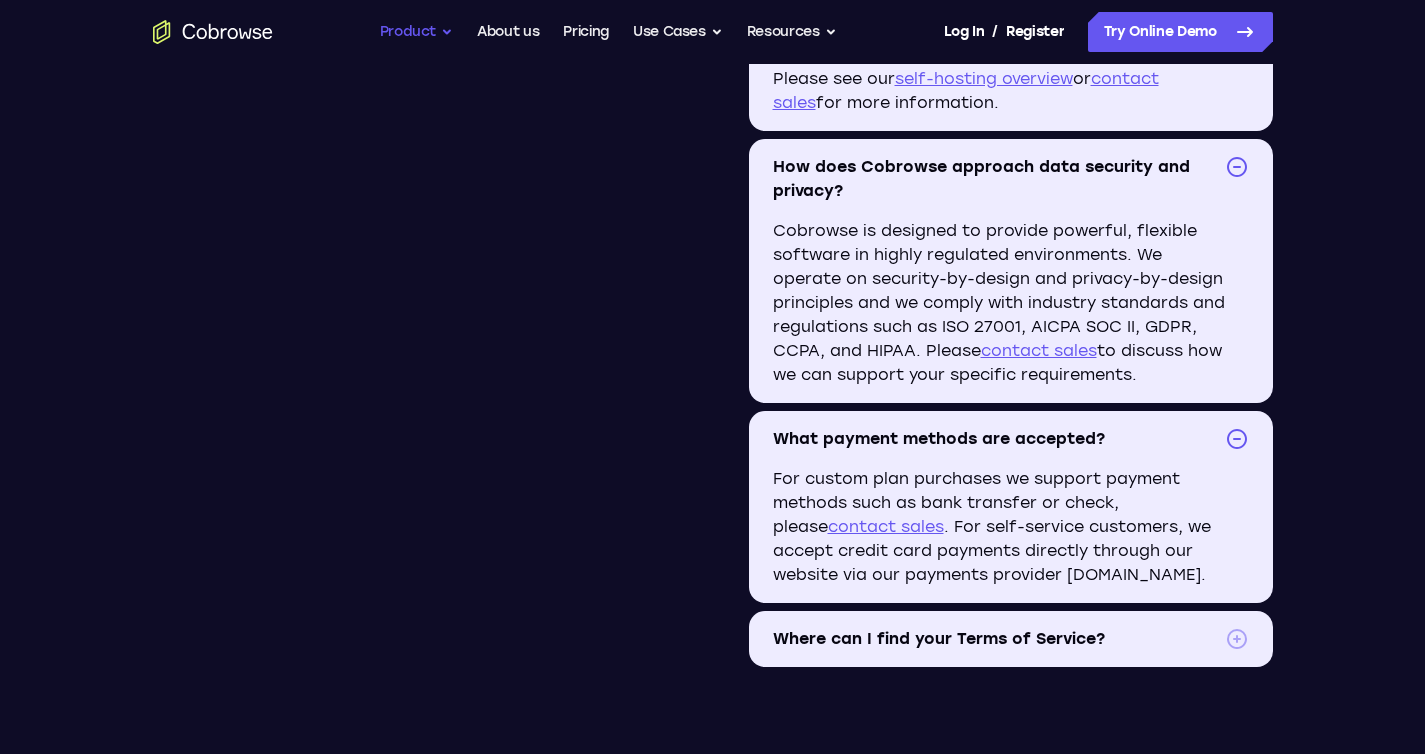 click on "Product" at bounding box center [417, 32] 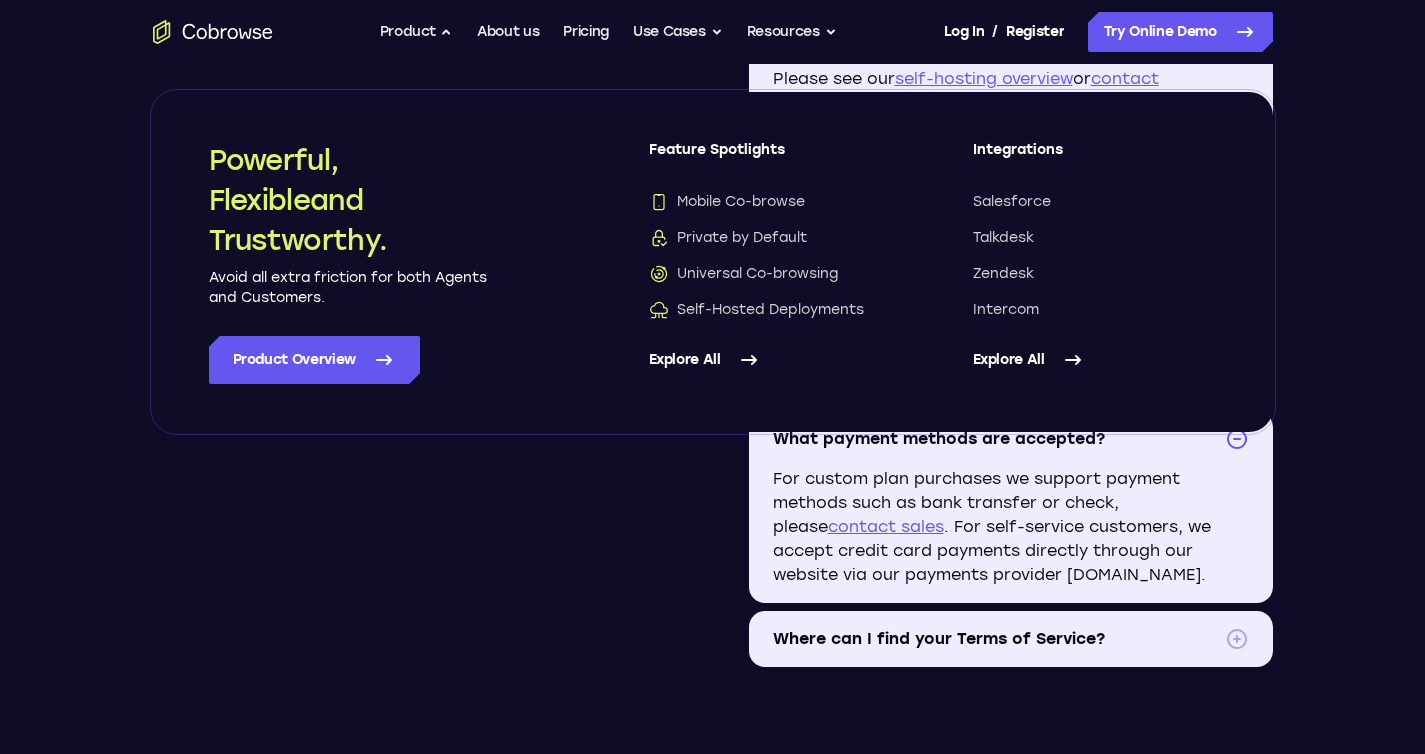 click on "Explore All" at bounding box center [771, 360] 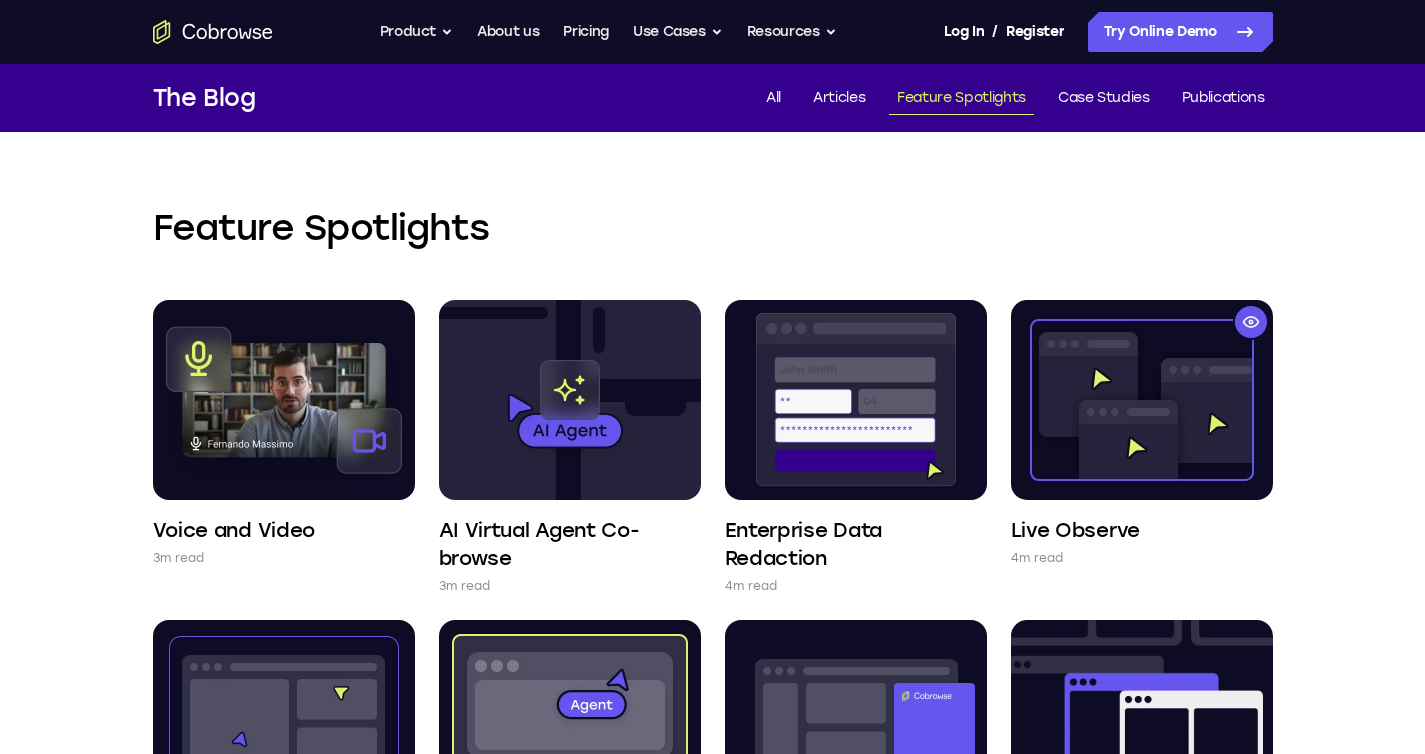 scroll, scrollTop: 0, scrollLeft: 0, axis: both 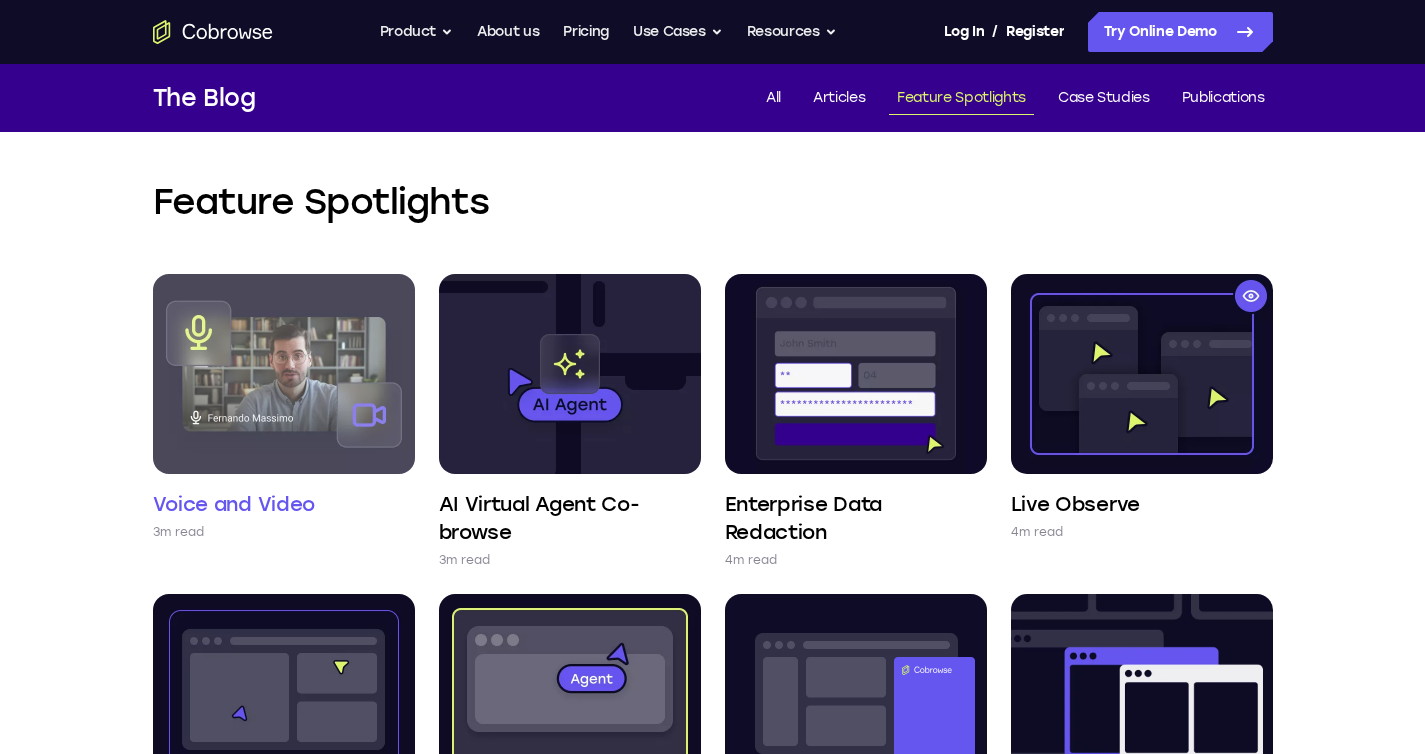 click at bounding box center (284, 374) 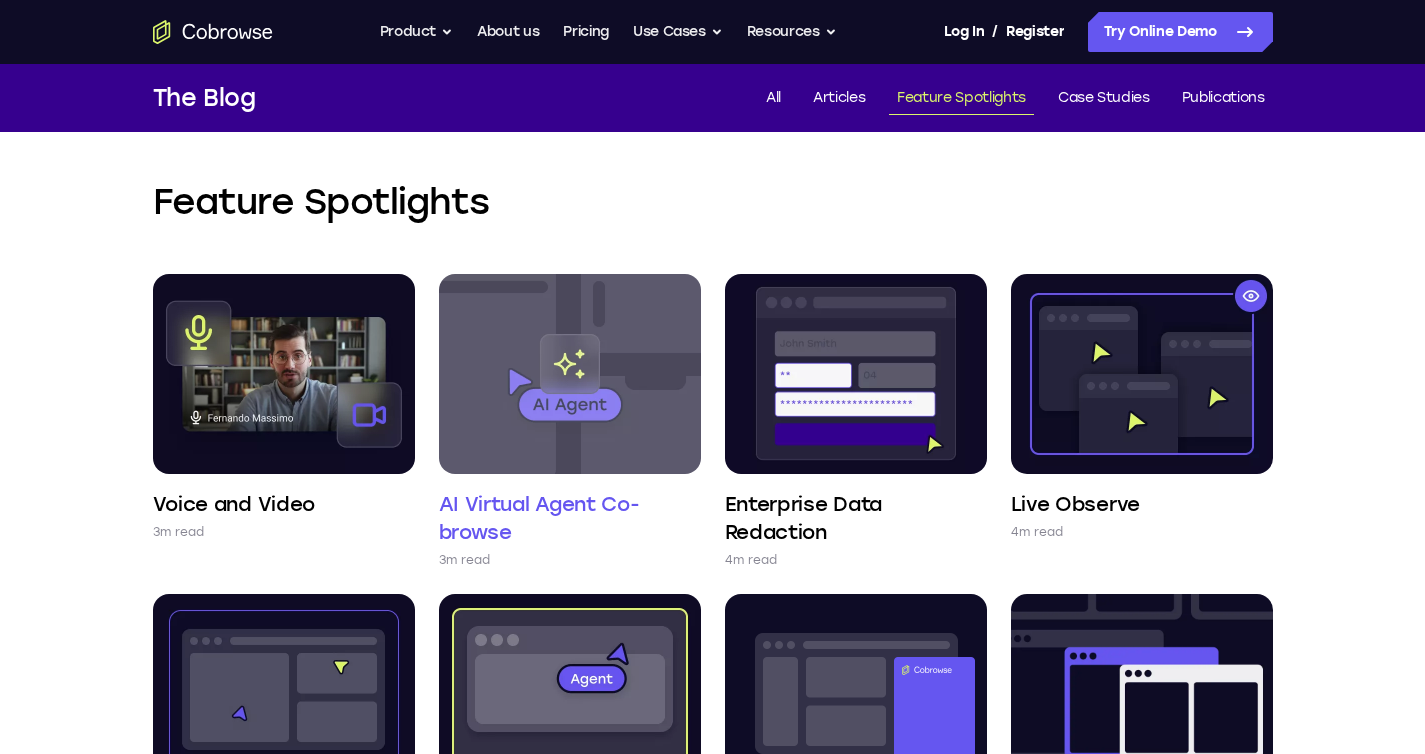 click at bounding box center (570, 374) 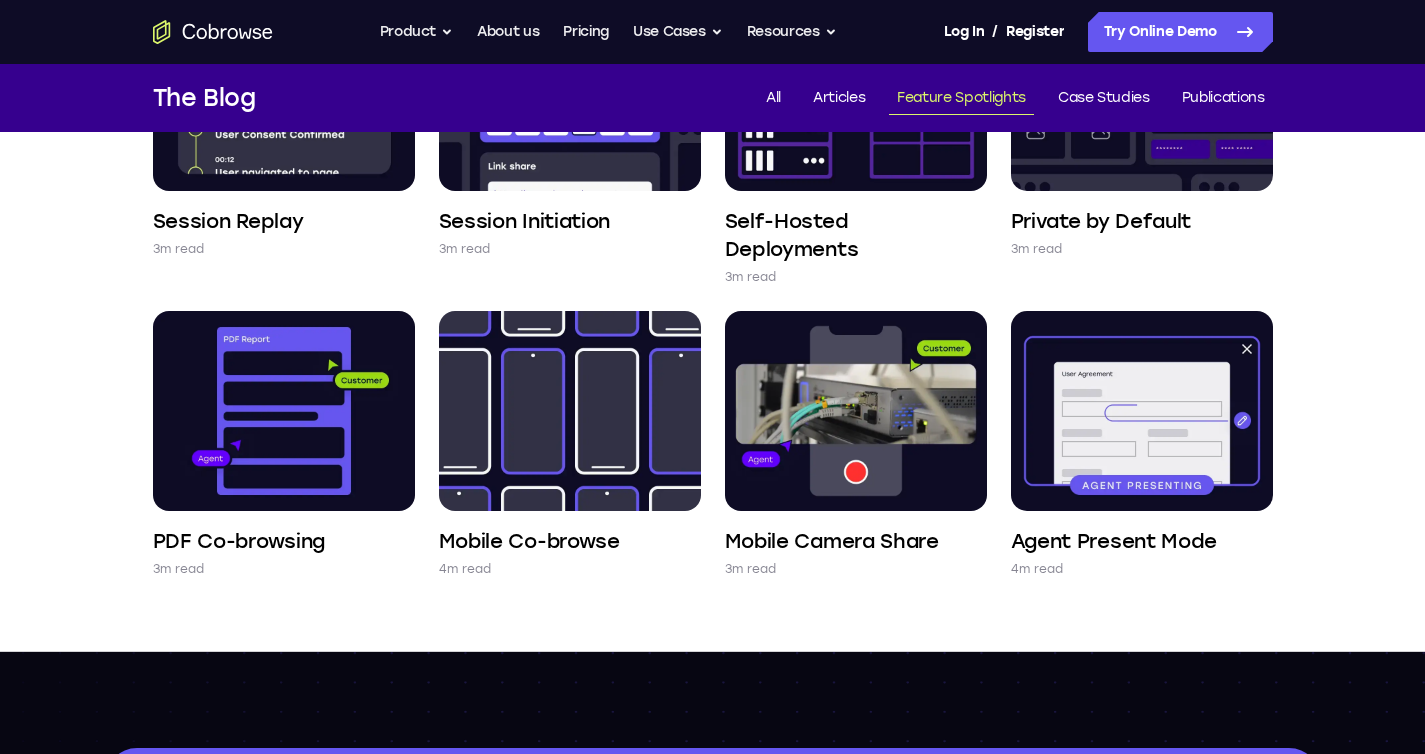 scroll, scrollTop: 954, scrollLeft: 0, axis: vertical 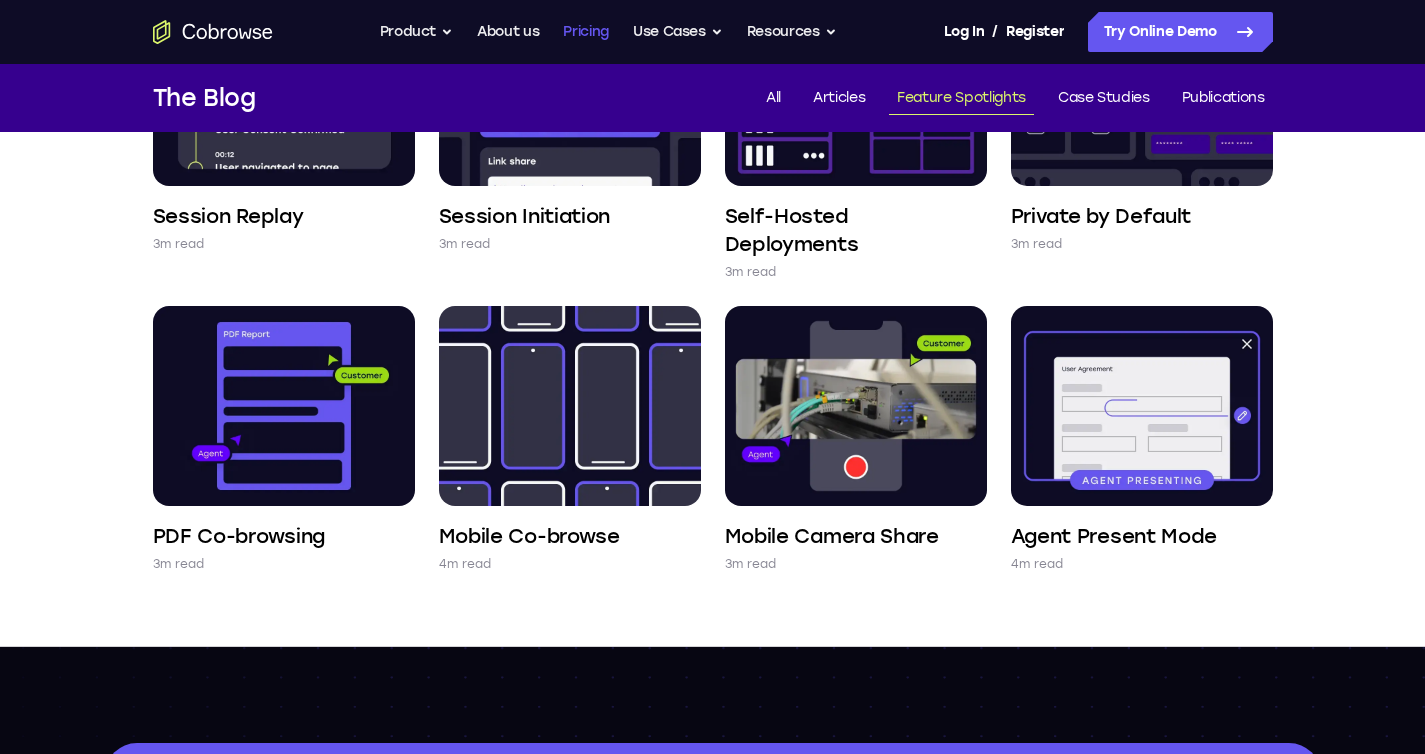 click on "Pricing" at bounding box center (586, 32) 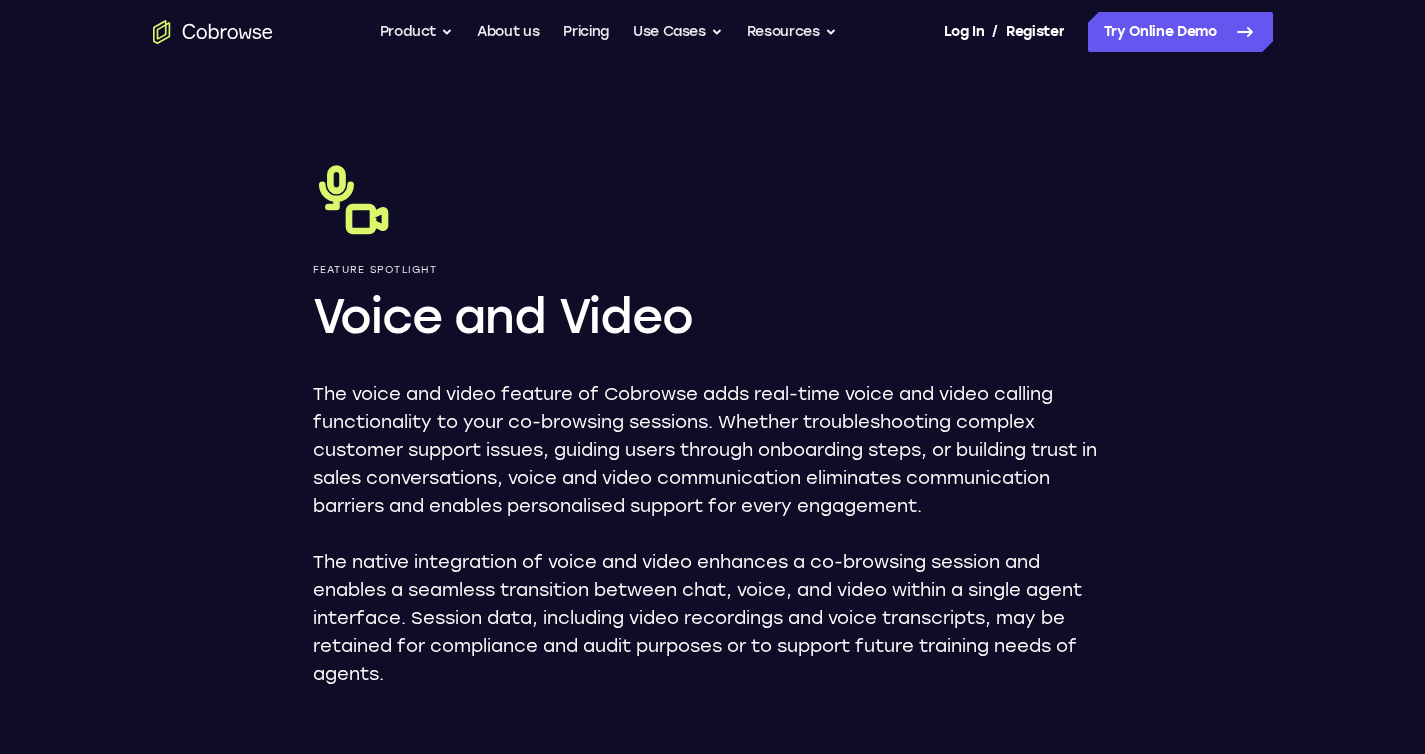 scroll, scrollTop: 0, scrollLeft: 0, axis: both 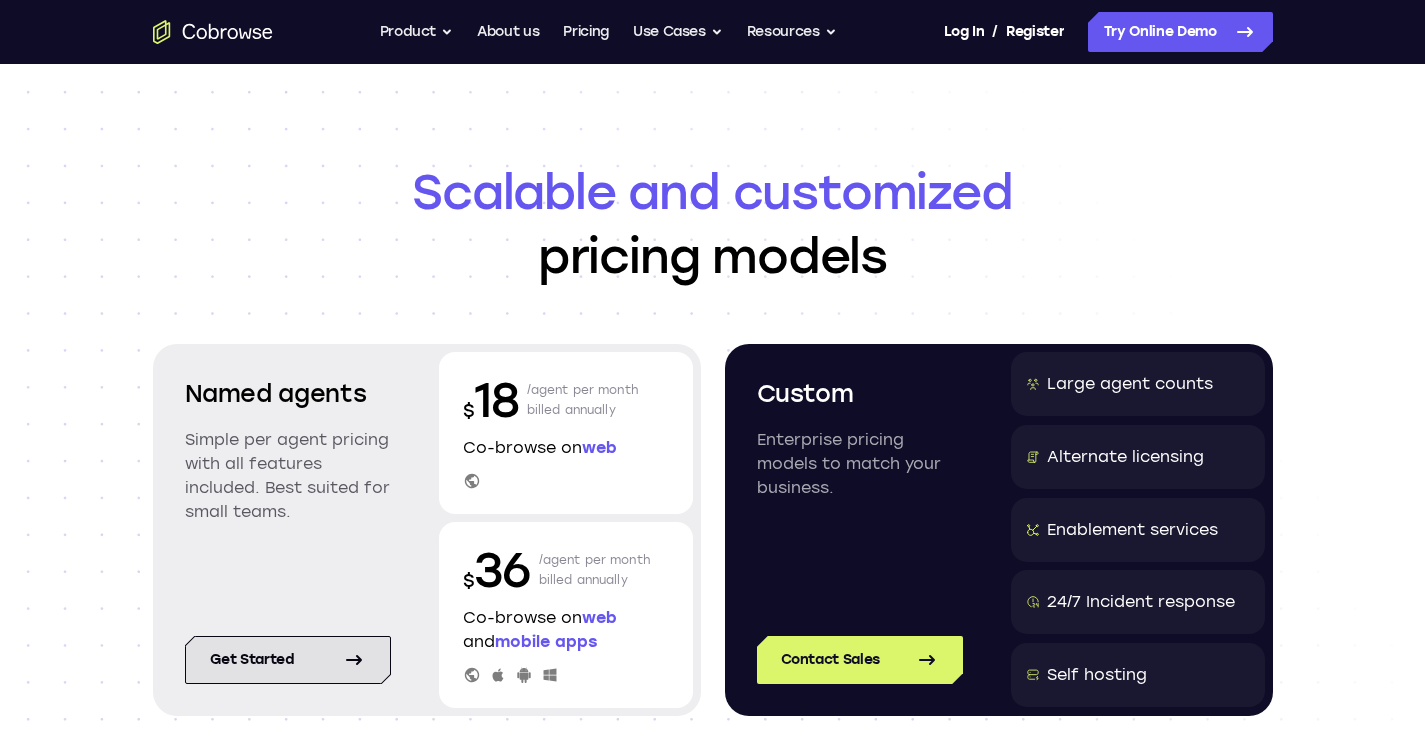 click on "Get started" at bounding box center (288, 660) 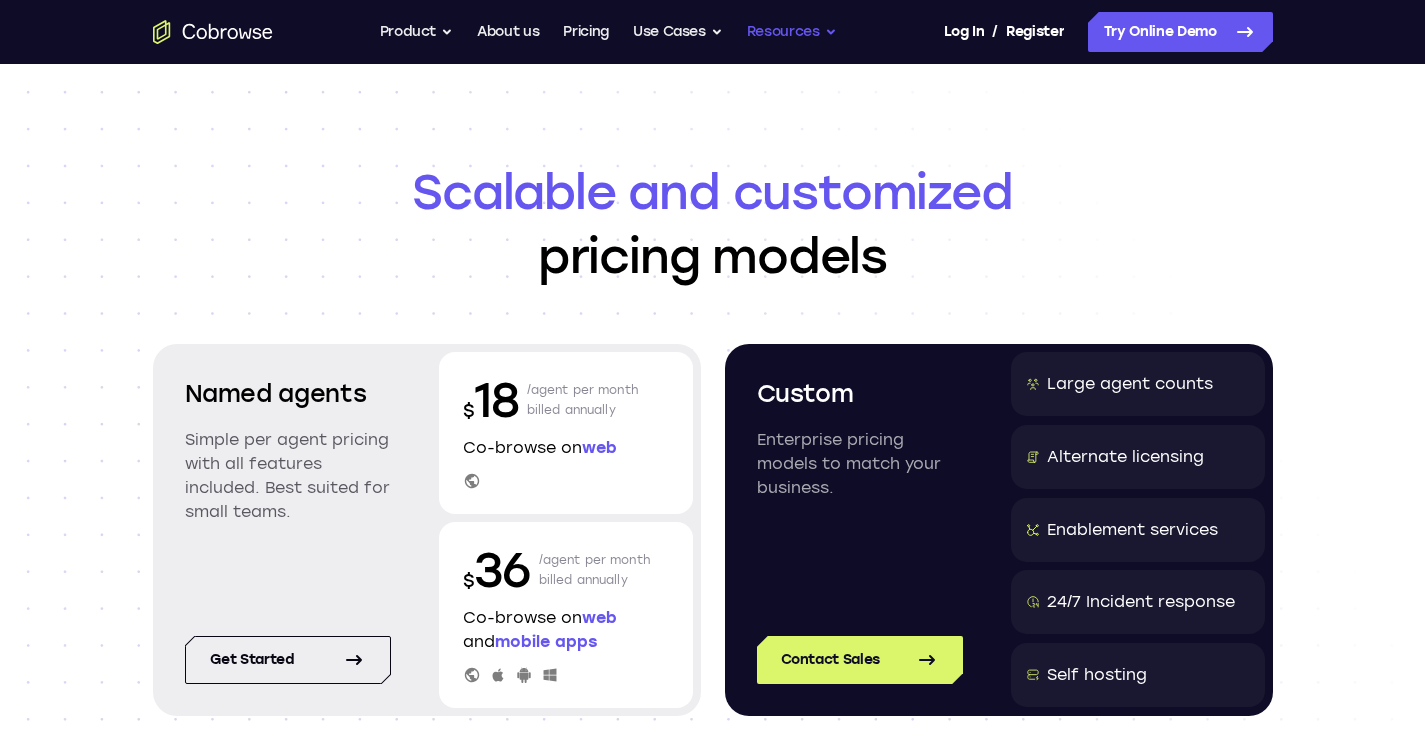 click on "Resources" at bounding box center (792, 32) 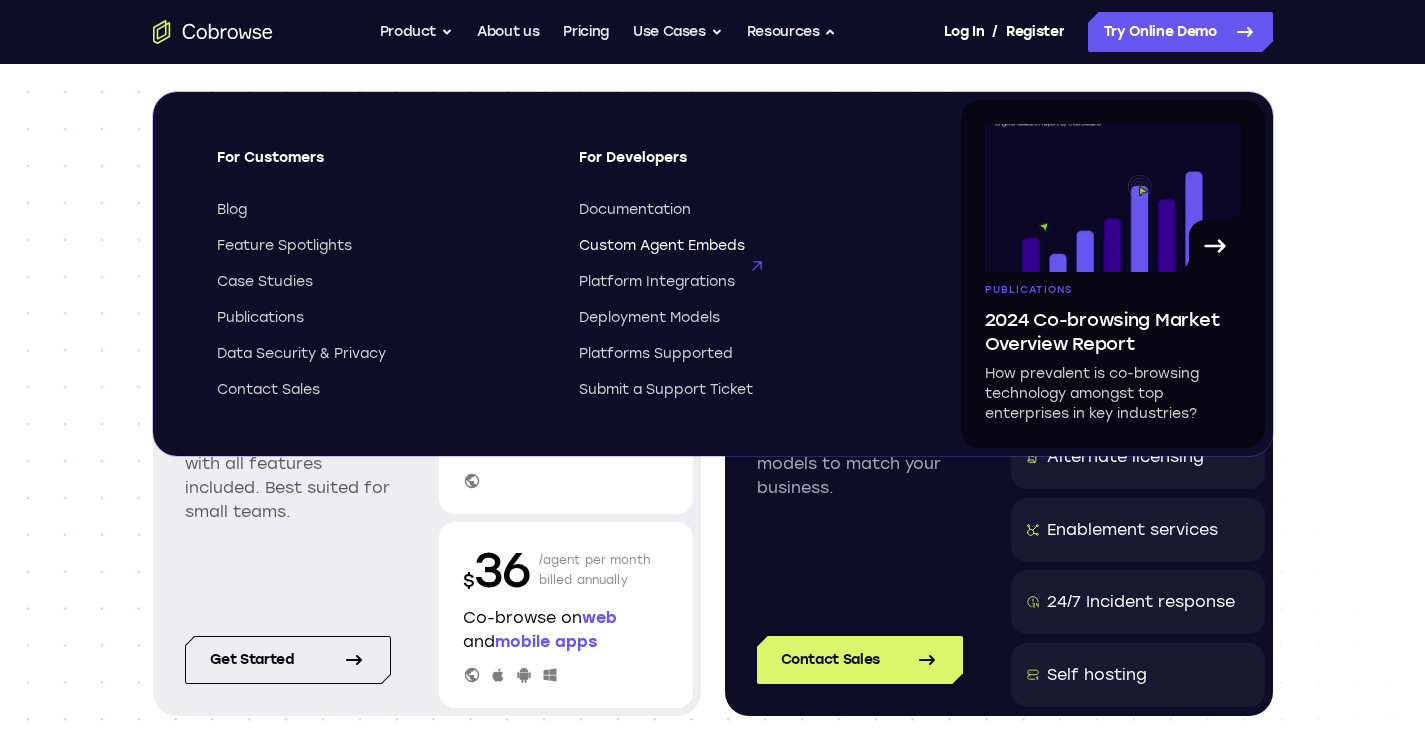 type 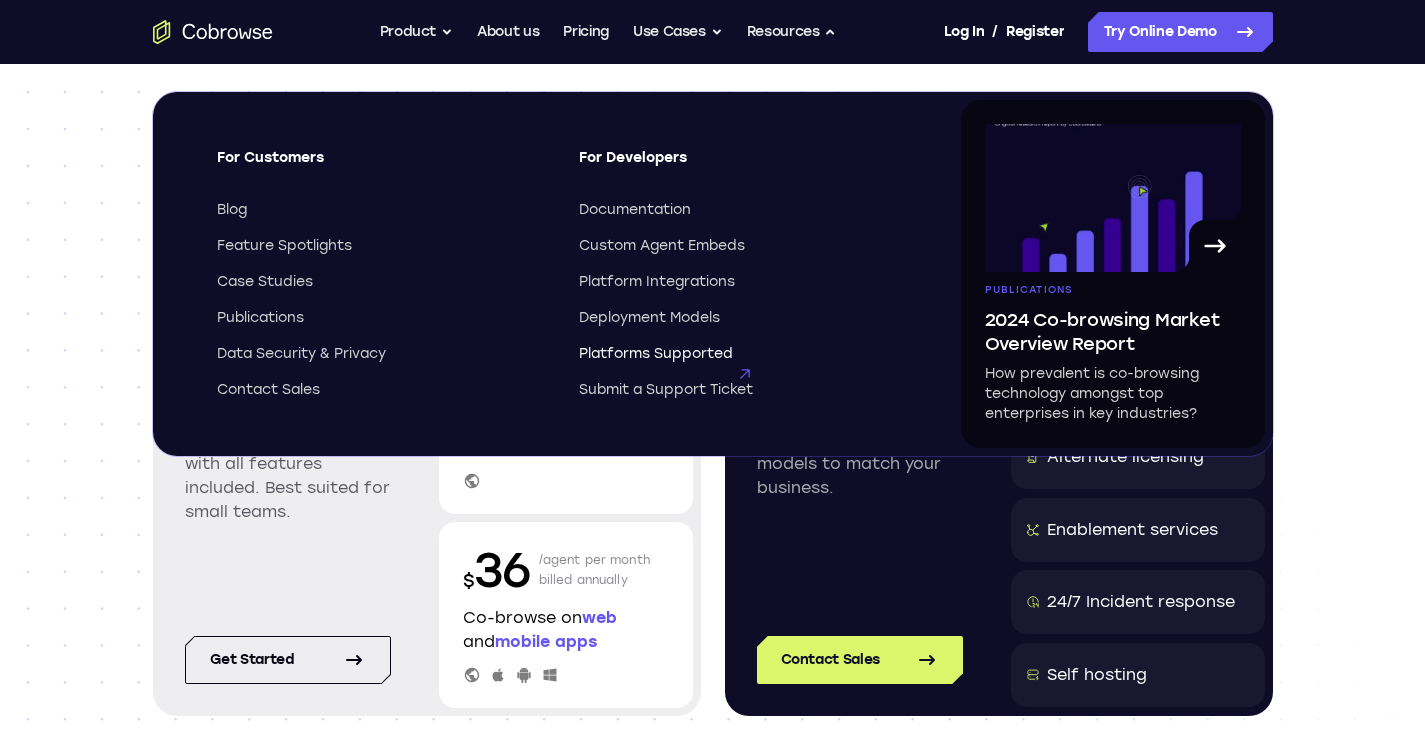 click on "Platforms Supported" at bounding box center [656, 354] 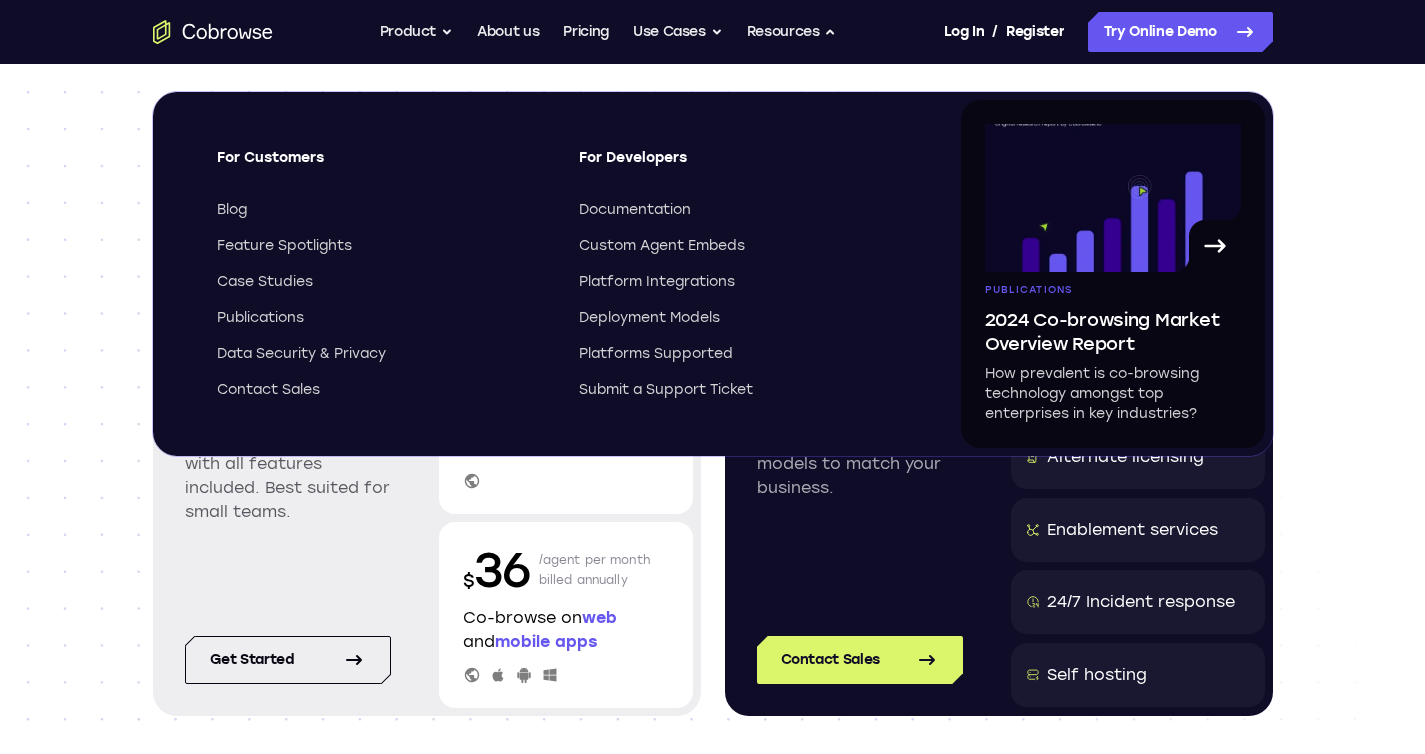 click on "Scalable and customized  pricing models          Named agents    Simple per agent pricing with all features included. Best suited for small teams.           Get started                              $ 18     /agent per month billed annually       Co-browse on  web                       $ 36     /agent per month billed annually       Co-browse on  web and  mobile apps                                           Custom    Enterprise pricing models to match your business.           Contact Sales                                    Large agent counts                 Alternate licensing                 Enablement services                 24/7 Incident response                 Self hosting             Schedule  a free-of-charge technical evaluation / PoC with our team [DATE]." at bounding box center (712, 478) 